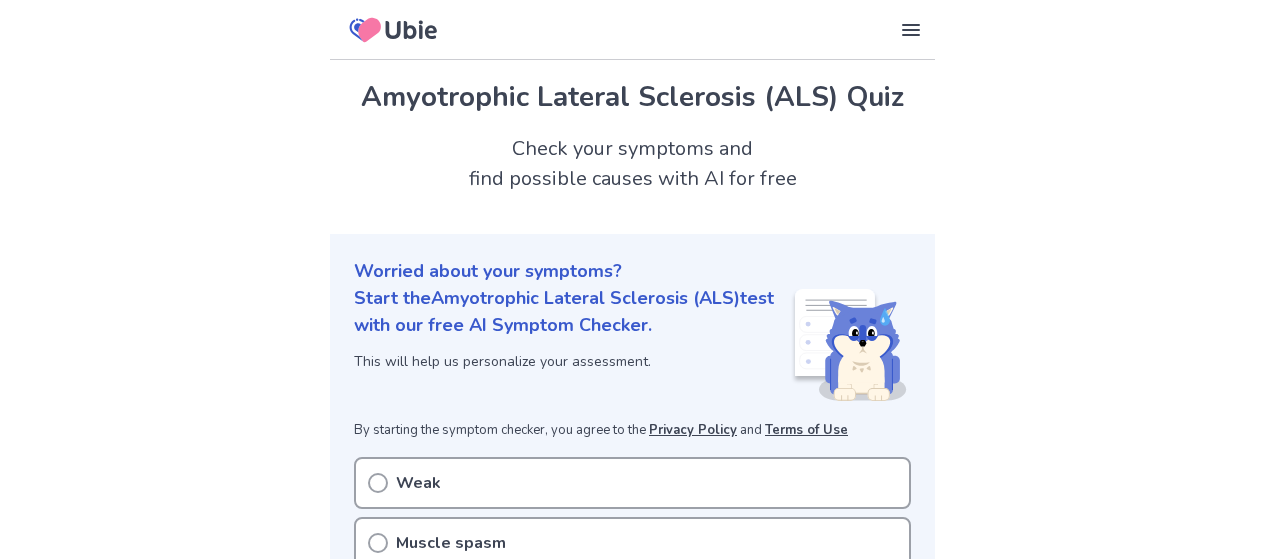scroll, scrollTop: 0, scrollLeft: 0, axis: both 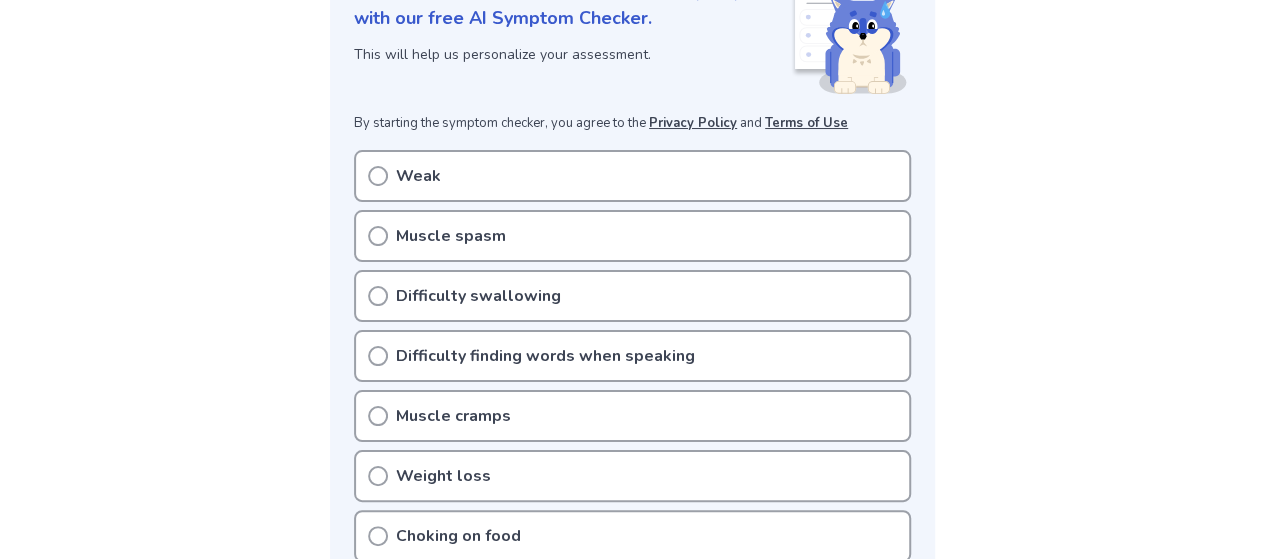 click 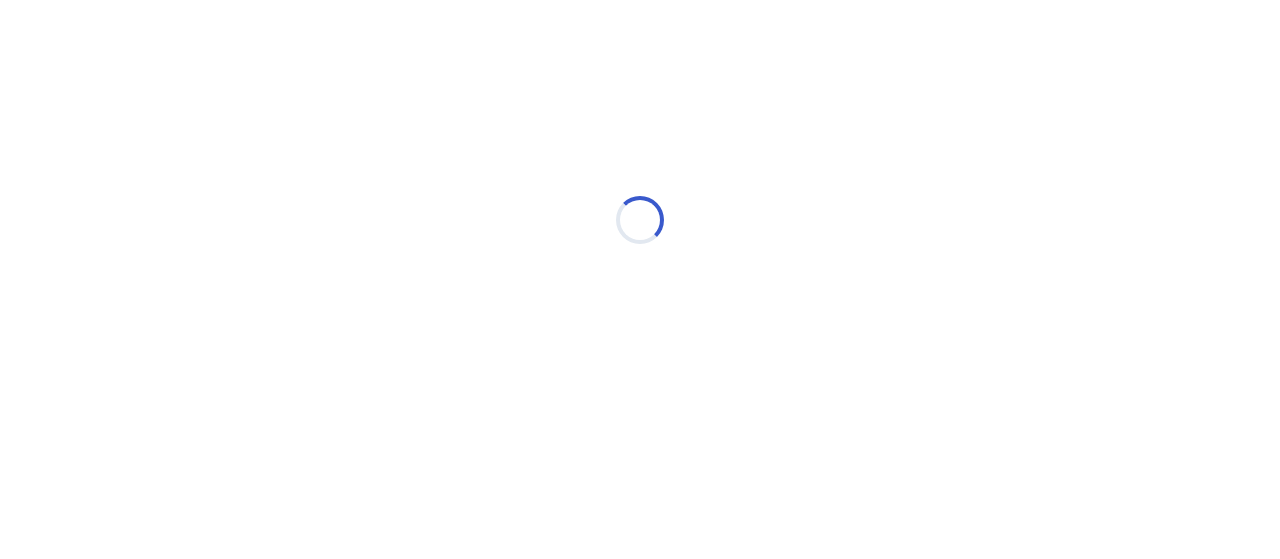 scroll, scrollTop: 0, scrollLeft: 0, axis: both 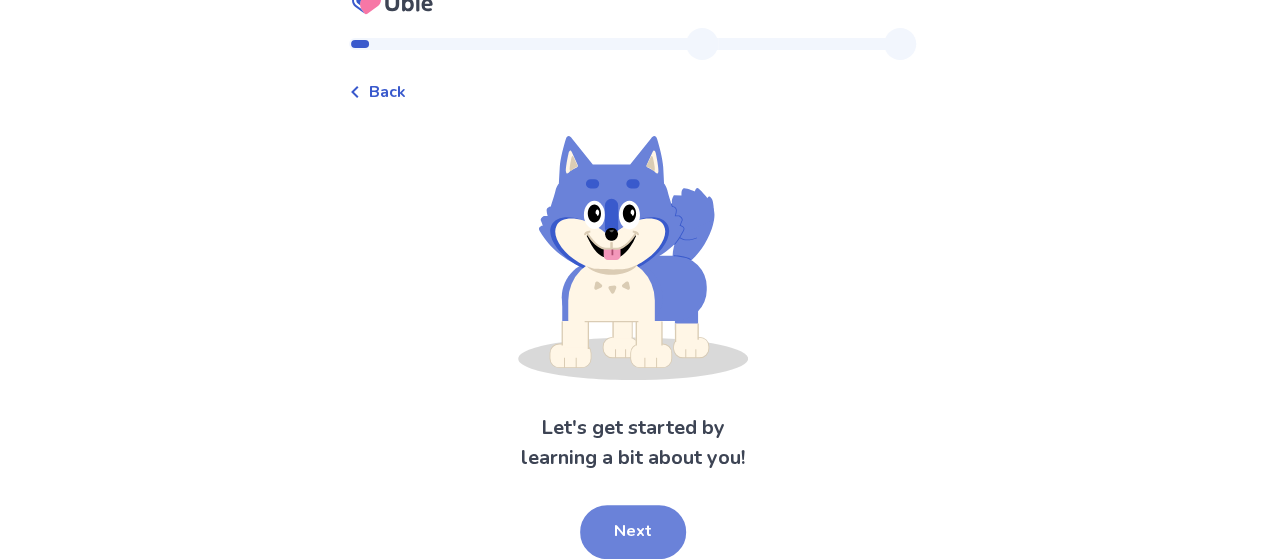 click on "Next" at bounding box center [633, 532] 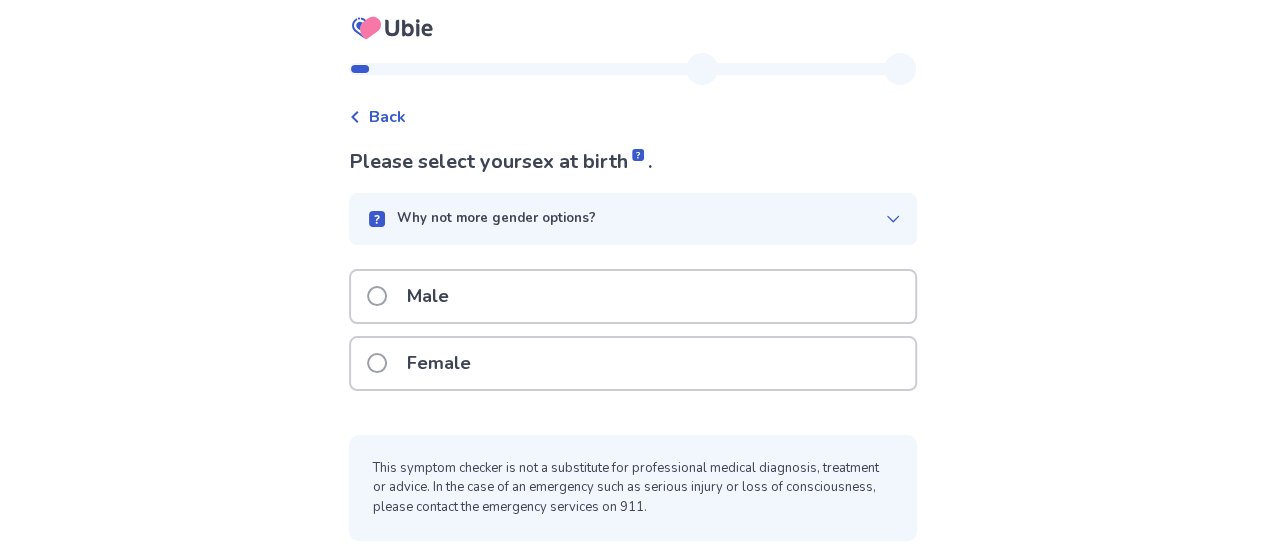 scroll, scrollTop: 4, scrollLeft: 0, axis: vertical 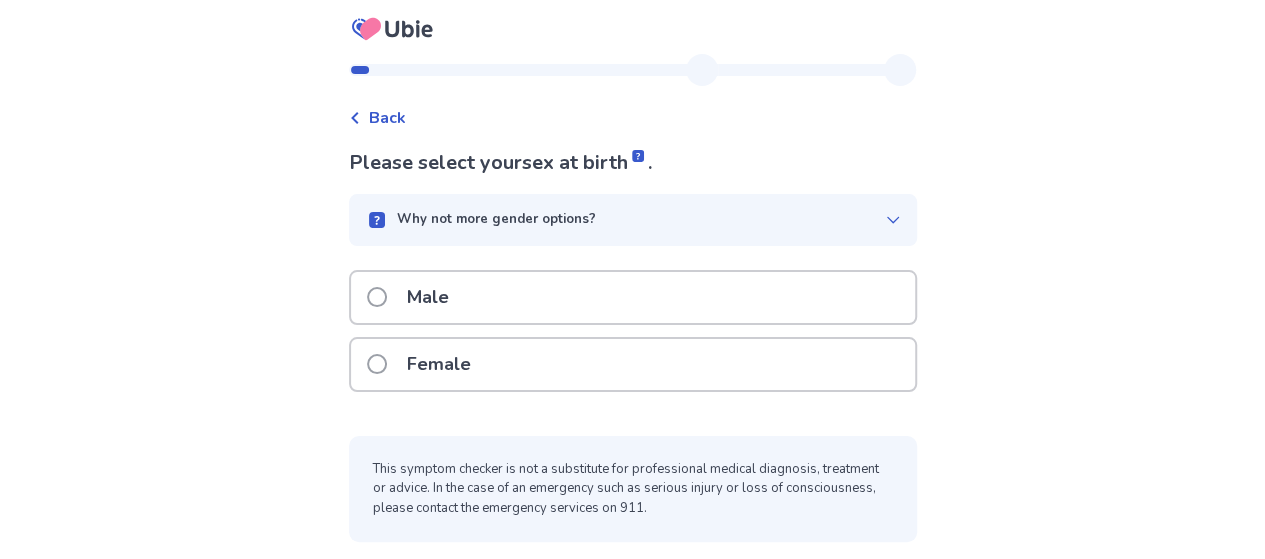click on "Female" at bounding box center (633, 364) 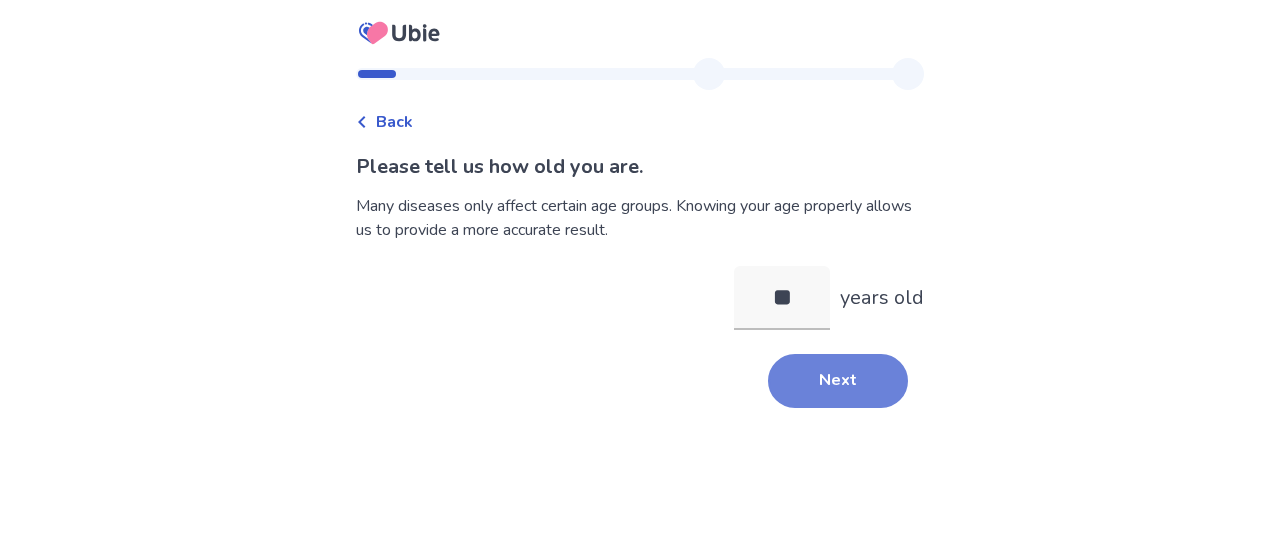 type on "**" 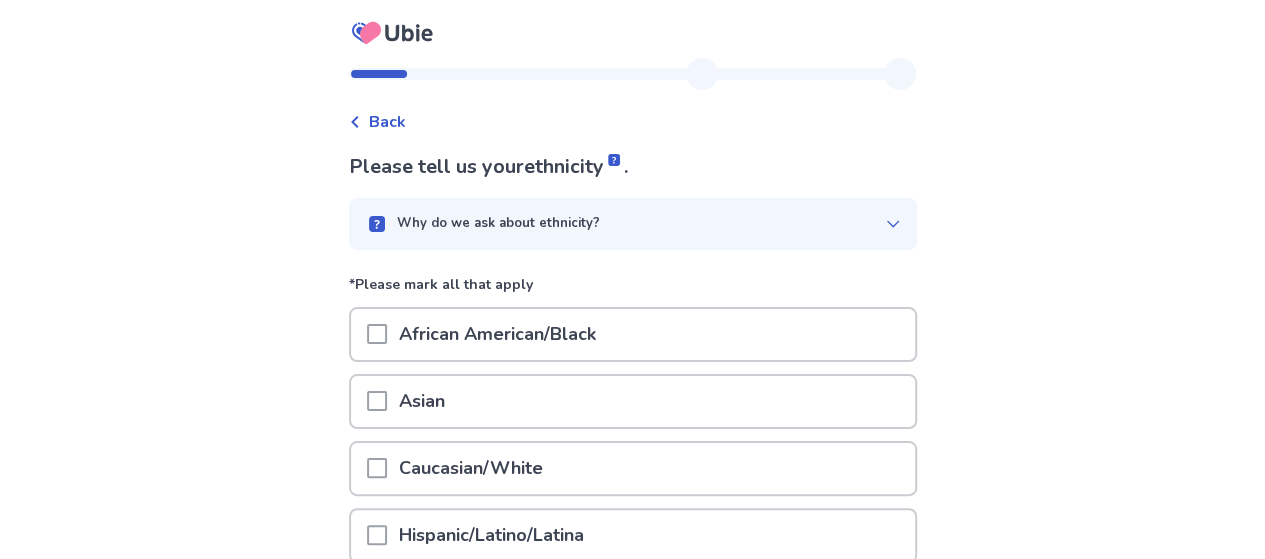 click at bounding box center [377, 468] 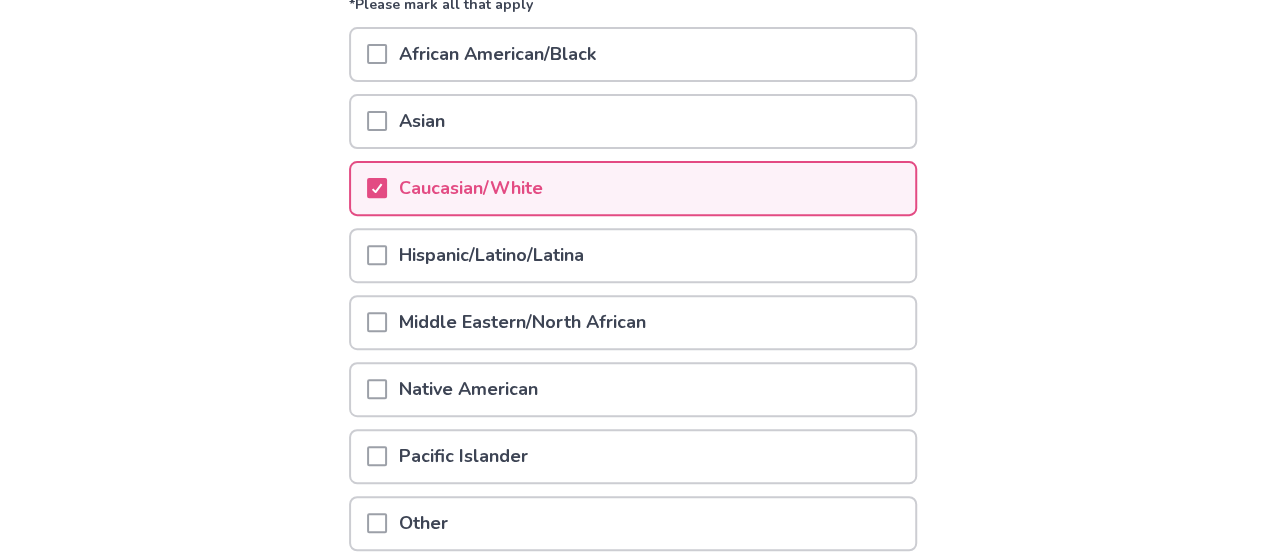 scroll, scrollTop: 322, scrollLeft: 0, axis: vertical 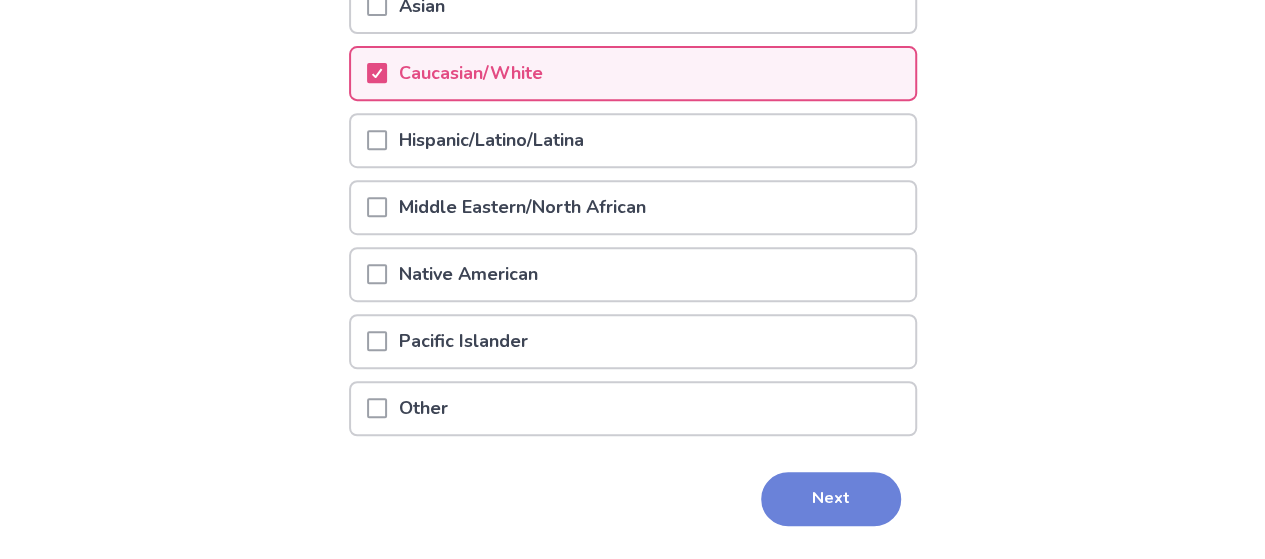 click on "Next" at bounding box center [831, 499] 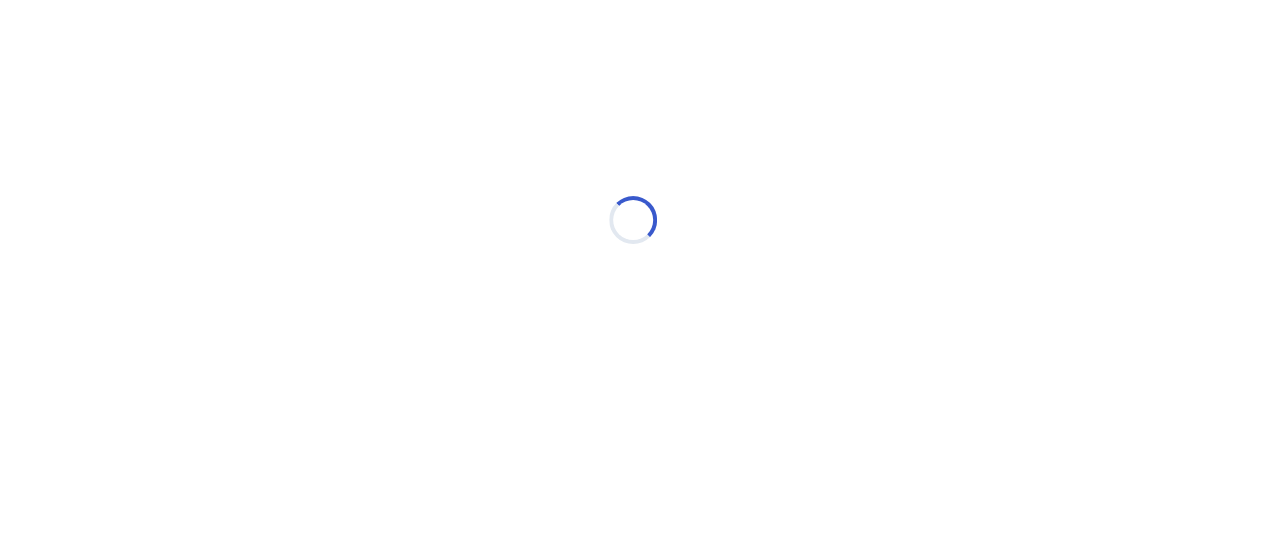 scroll, scrollTop: 0, scrollLeft: 0, axis: both 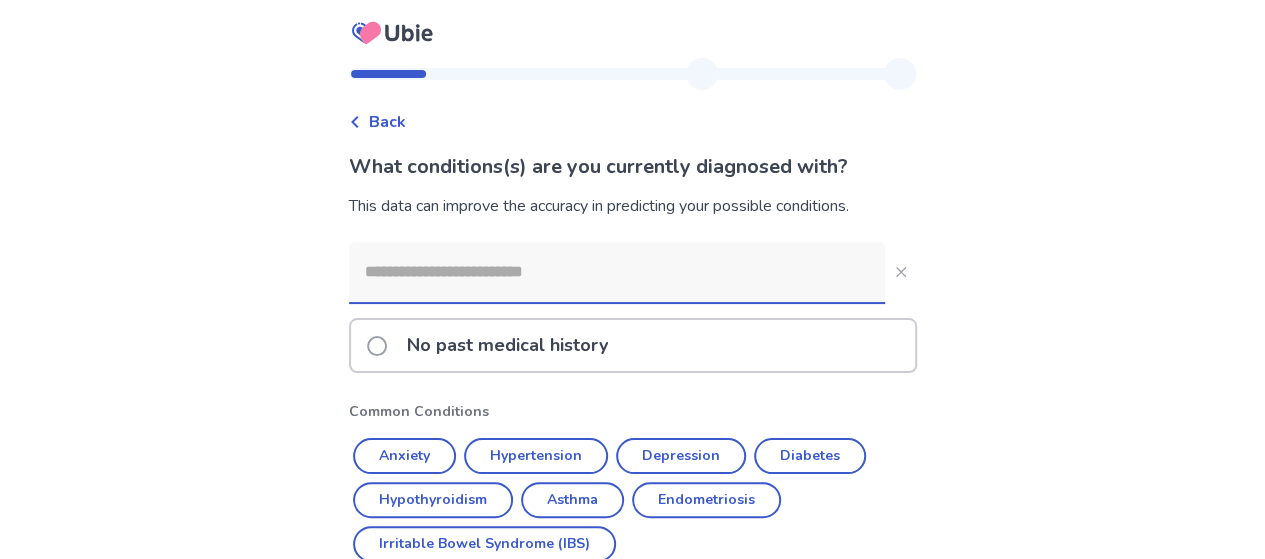 click at bounding box center (617, 272) 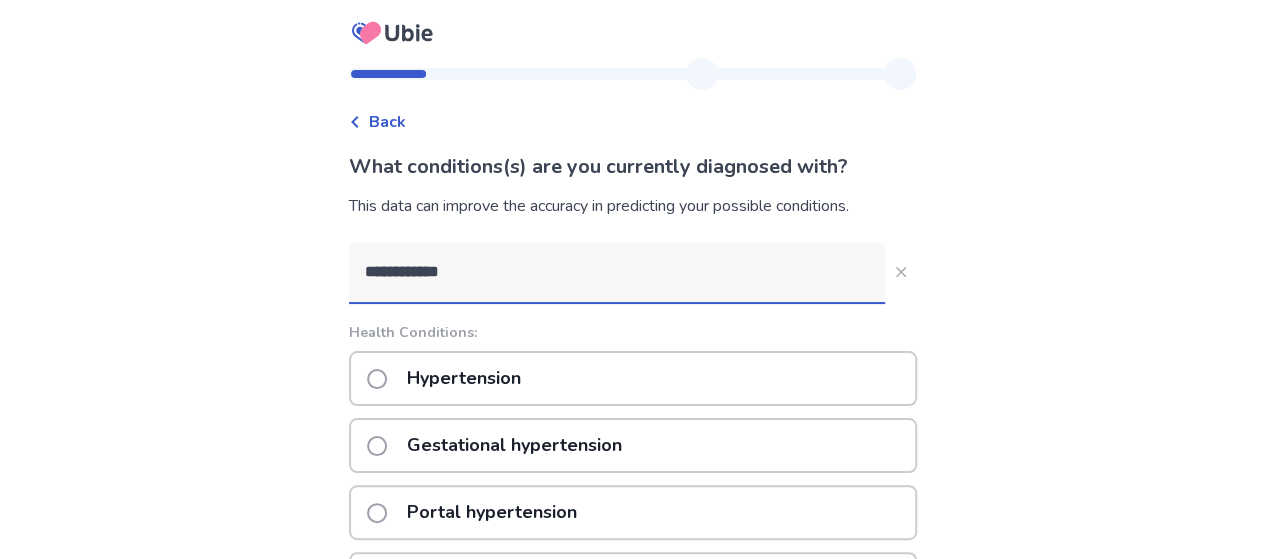 type on "**********" 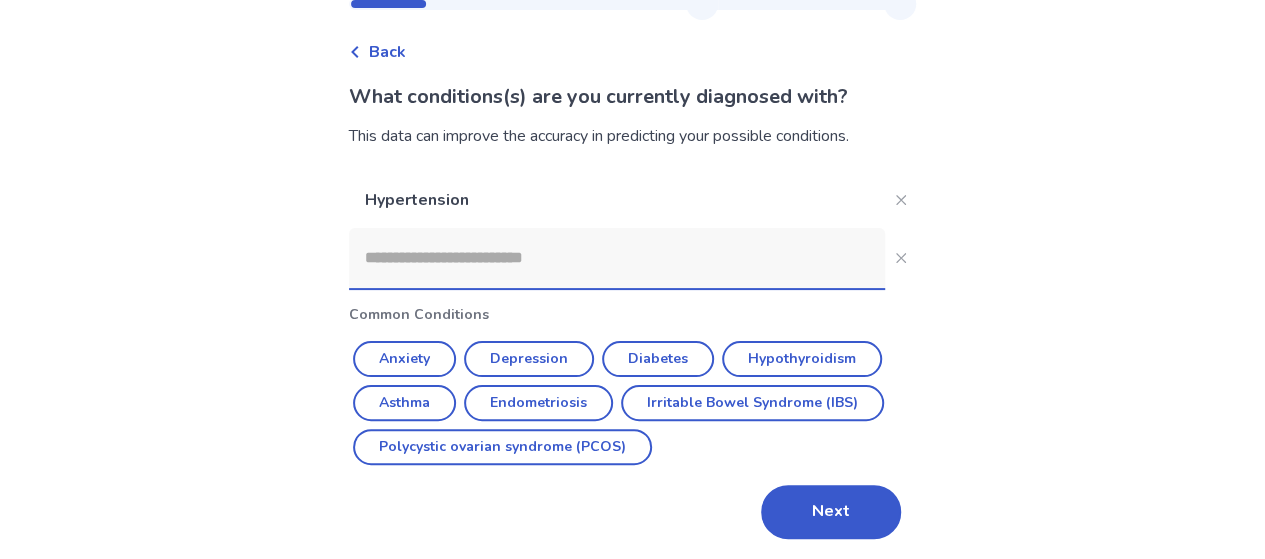 scroll, scrollTop: 74, scrollLeft: 0, axis: vertical 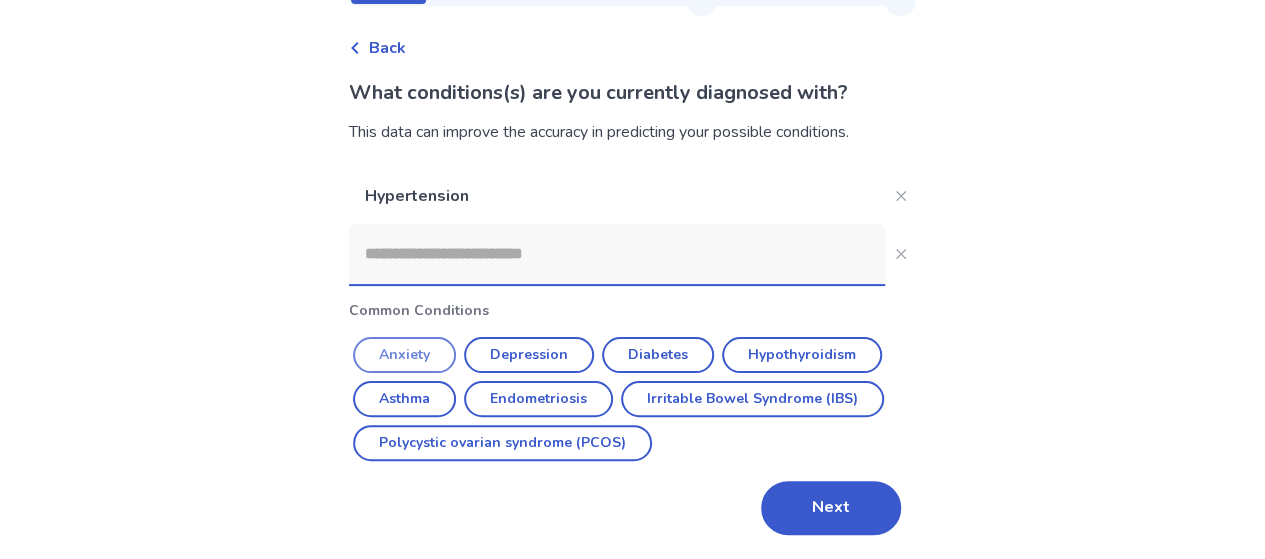click on "Anxiety" at bounding box center [404, 355] 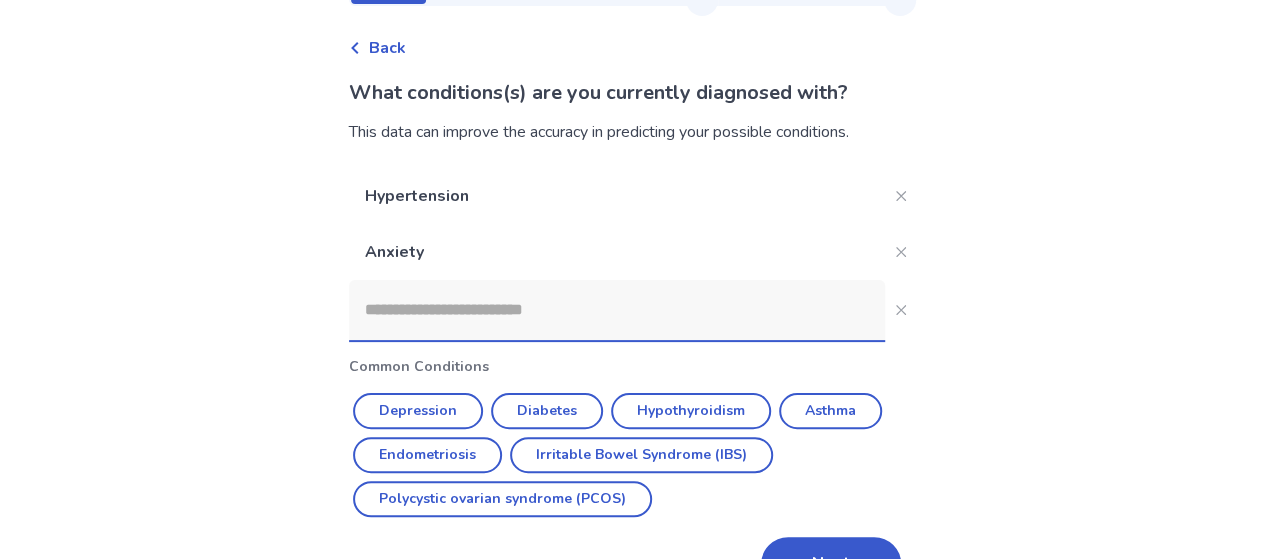 scroll, scrollTop: 130, scrollLeft: 0, axis: vertical 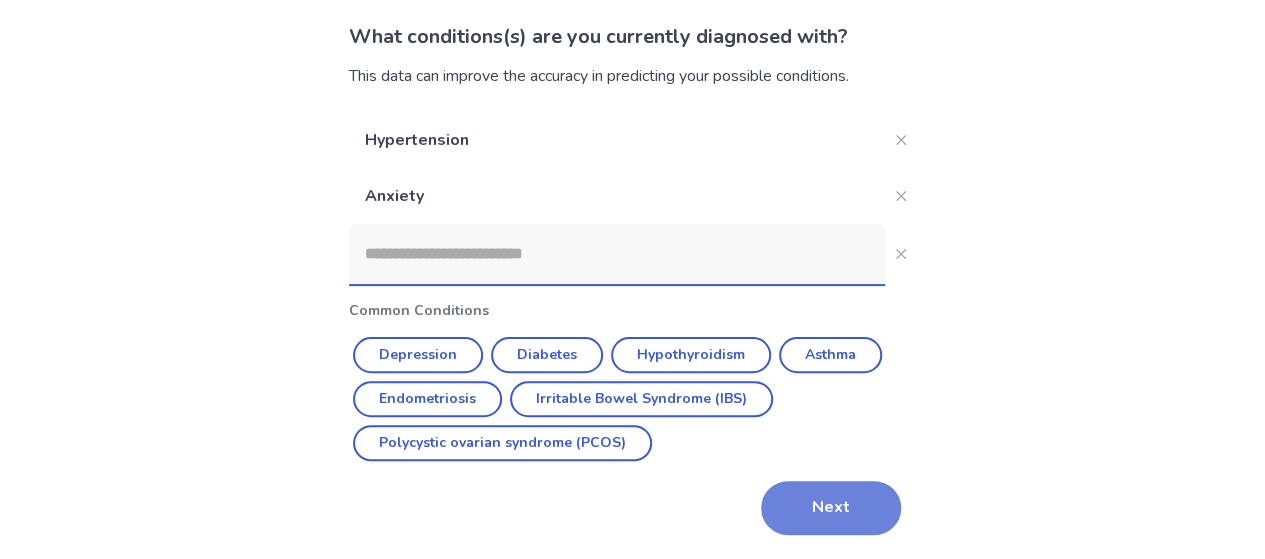 click on "Next" at bounding box center [831, 508] 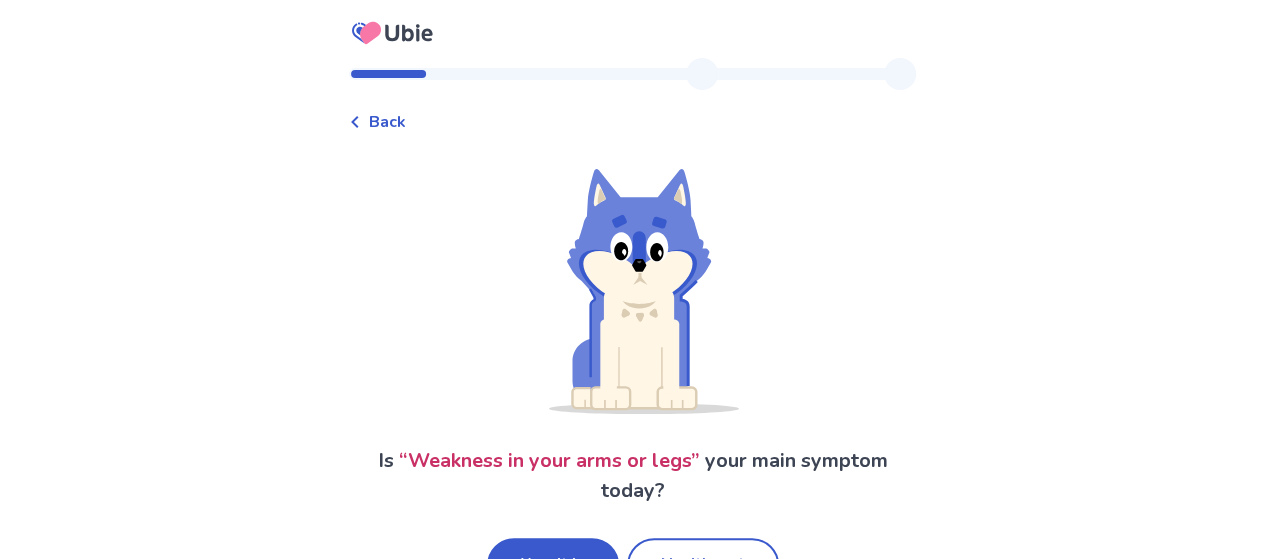 scroll, scrollTop: 64, scrollLeft: 0, axis: vertical 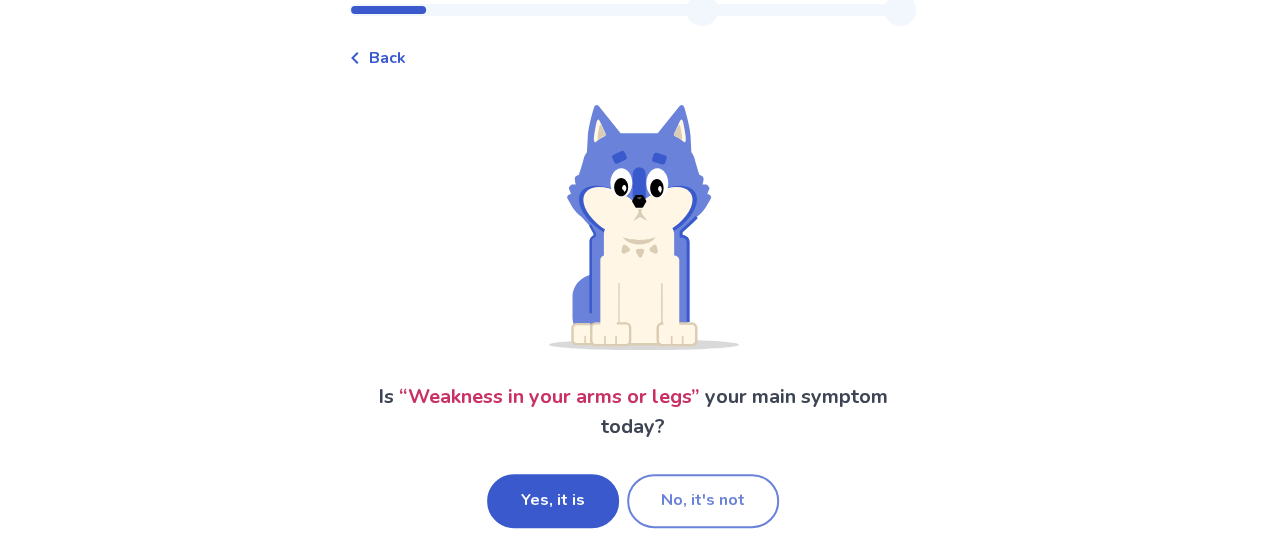 click on "No, it's not" at bounding box center [703, 501] 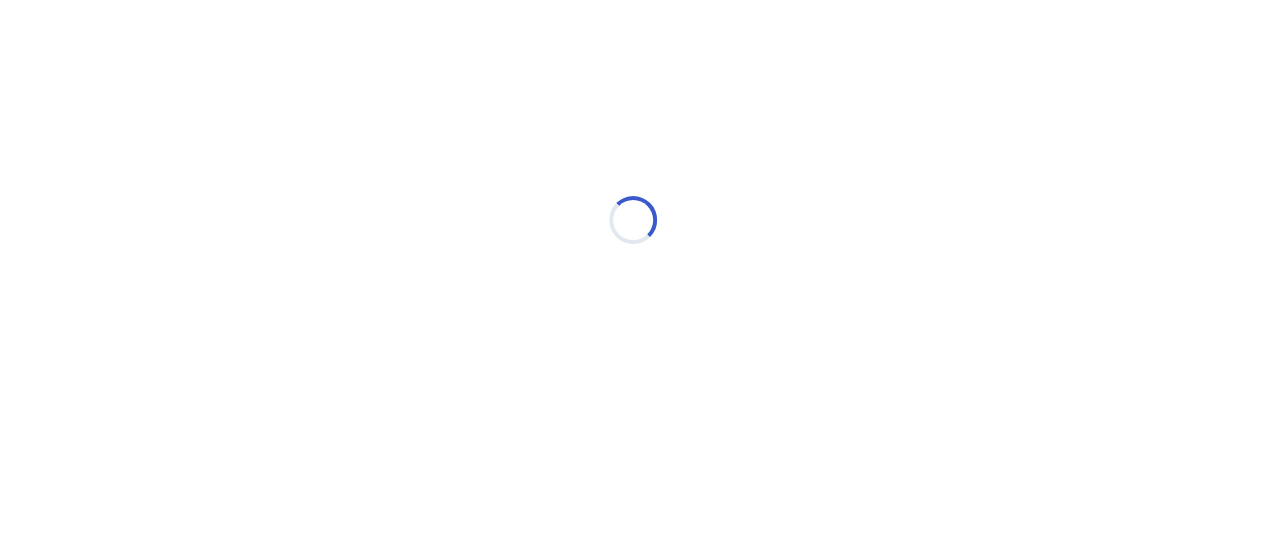 scroll, scrollTop: 0, scrollLeft: 0, axis: both 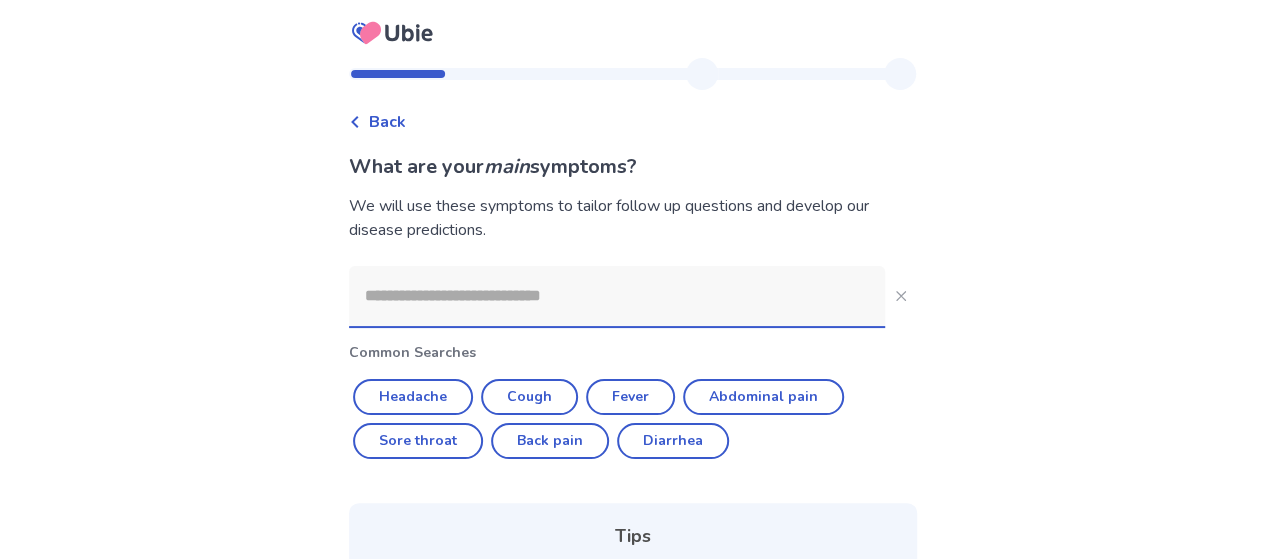 click 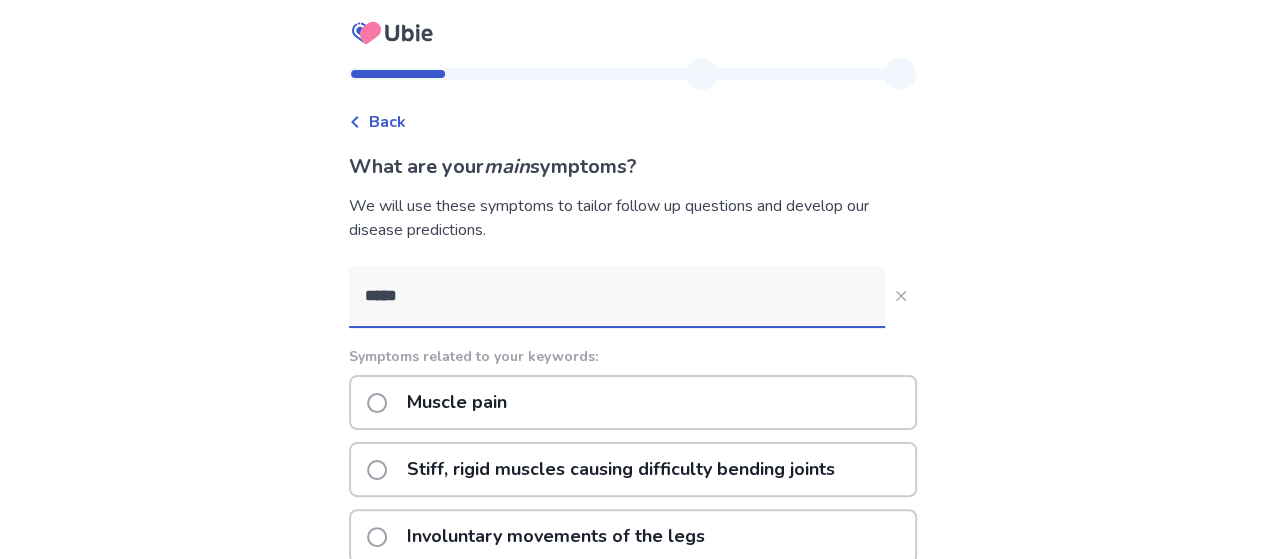drag, startPoint x: 1263, startPoint y: 257, endPoint x: 1263, endPoint y: 271, distance: 14 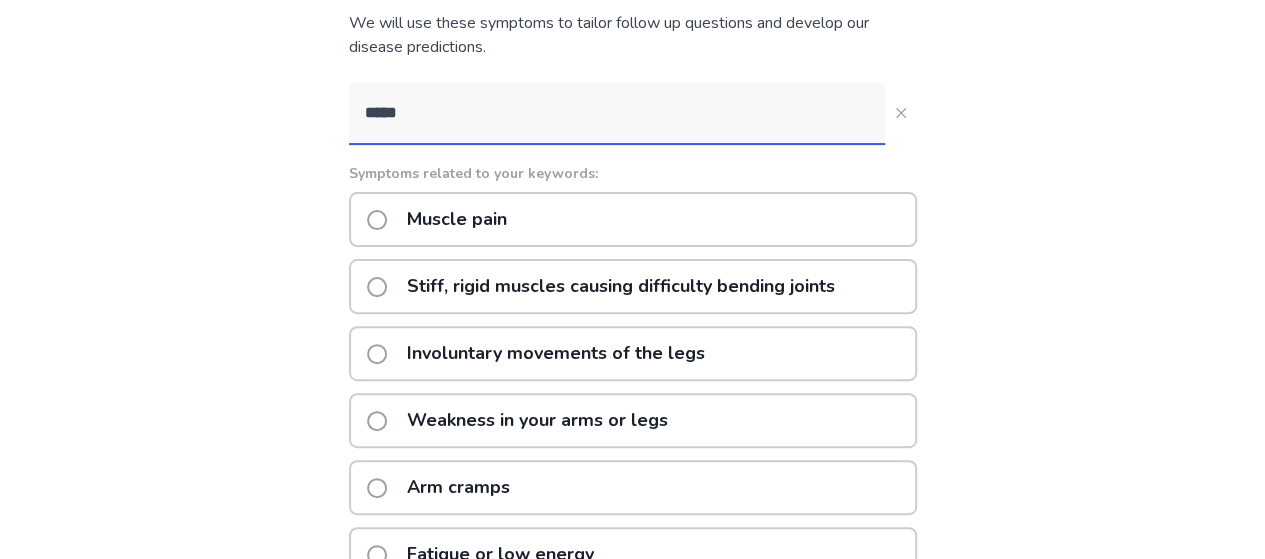 scroll, scrollTop: 150, scrollLeft: 0, axis: vertical 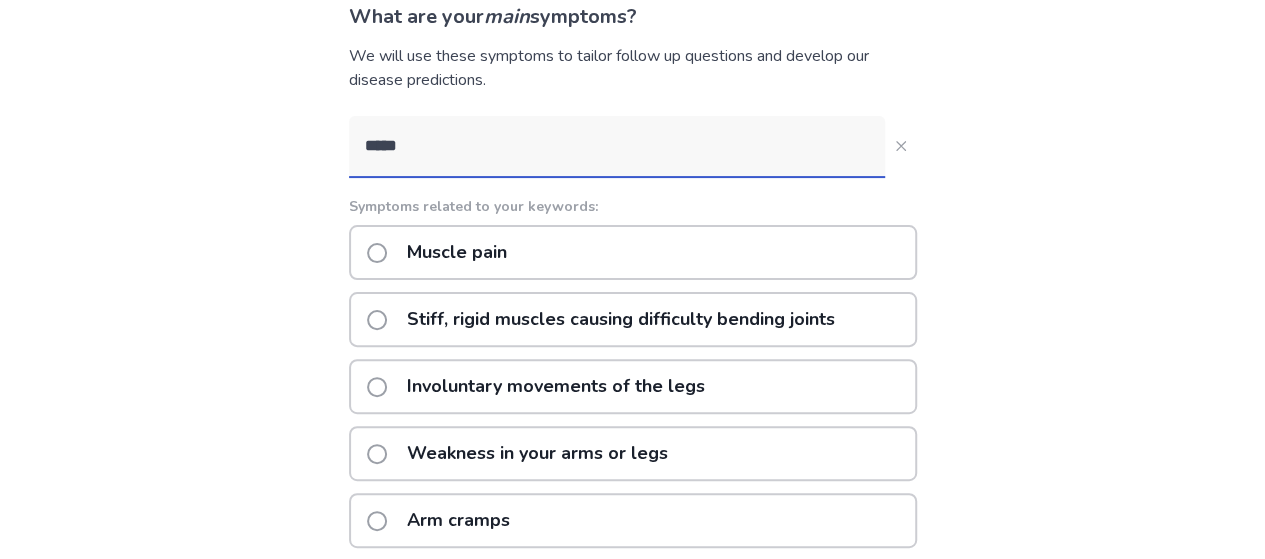 click on "*****" 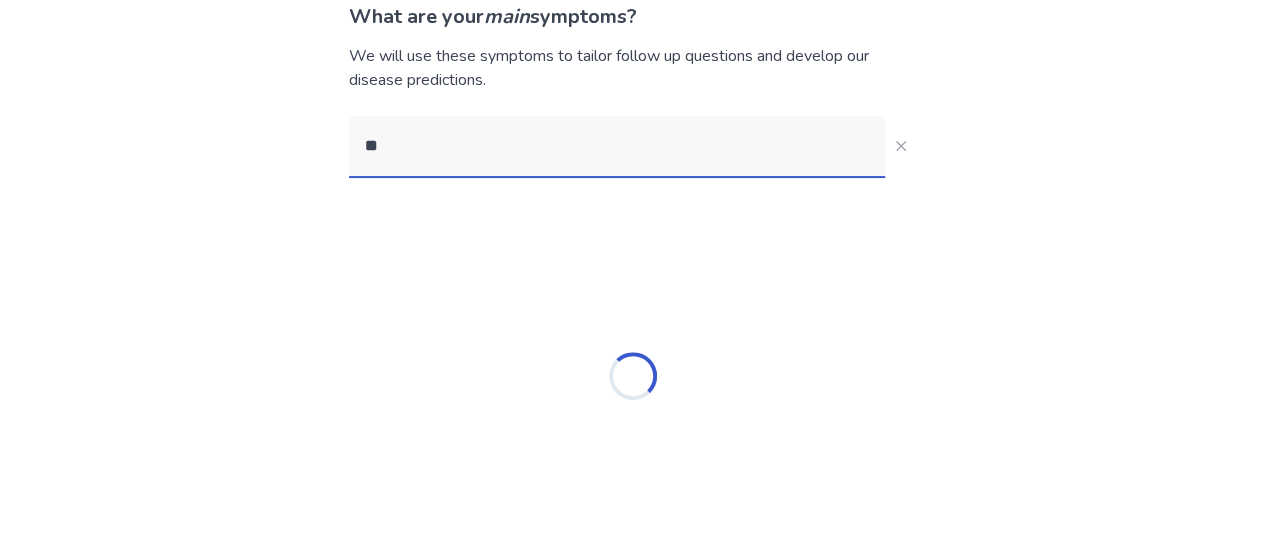 type on "*" 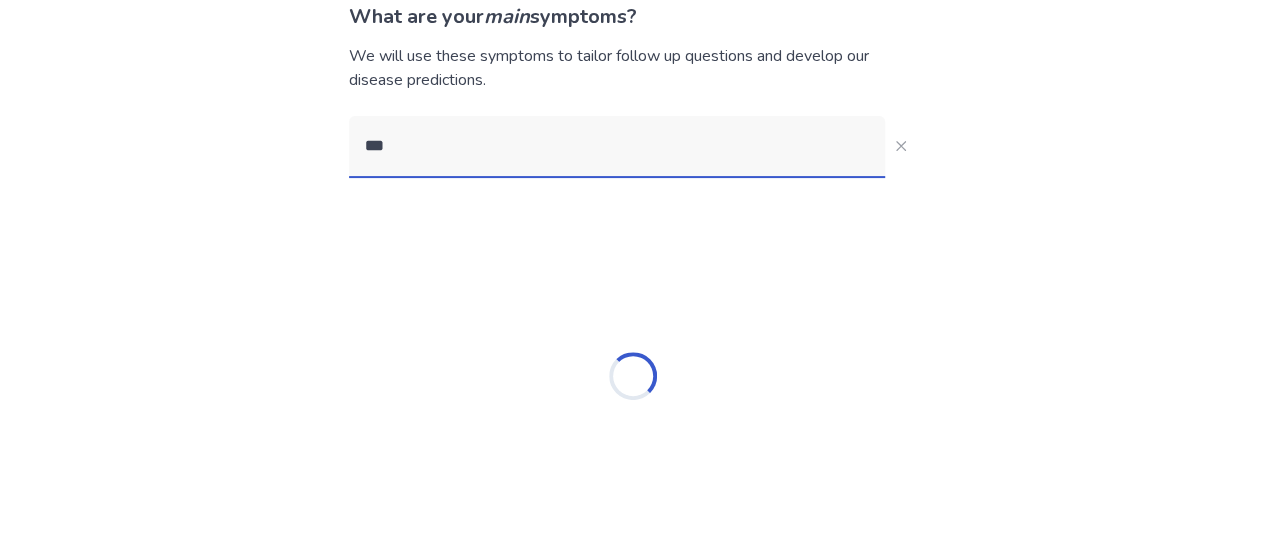 scroll, scrollTop: 0, scrollLeft: 0, axis: both 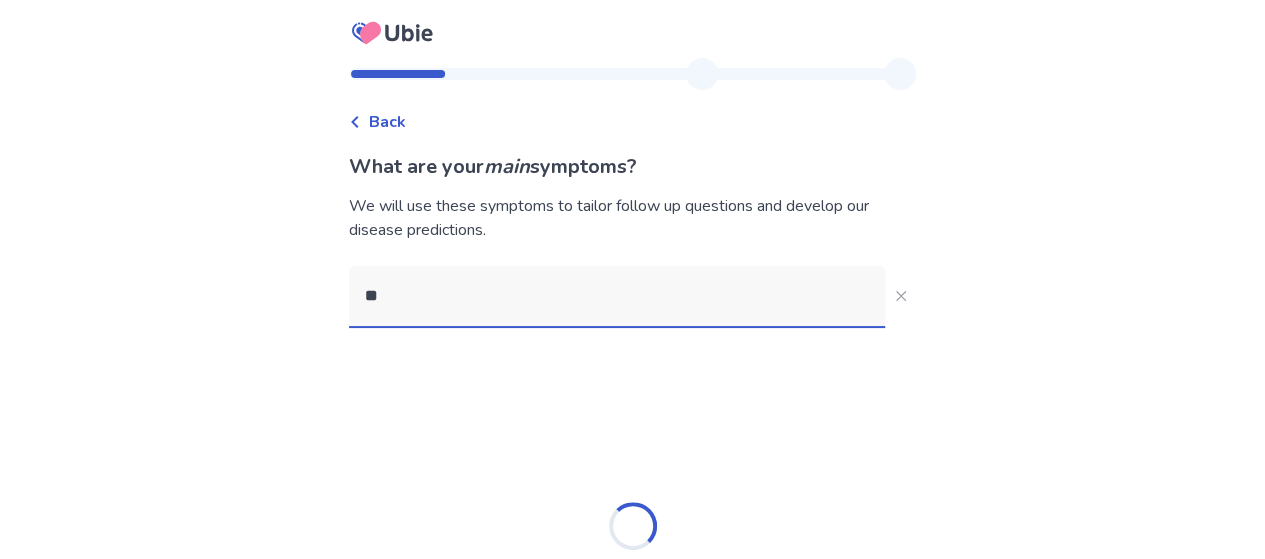 type on "*" 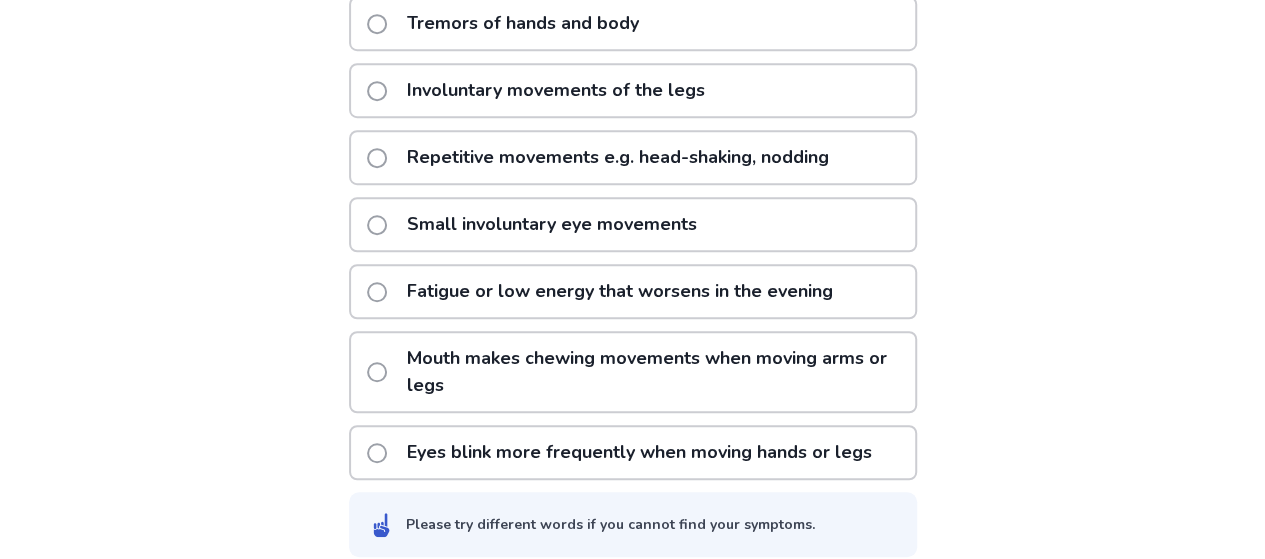 scroll, scrollTop: 602, scrollLeft: 0, axis: vertical 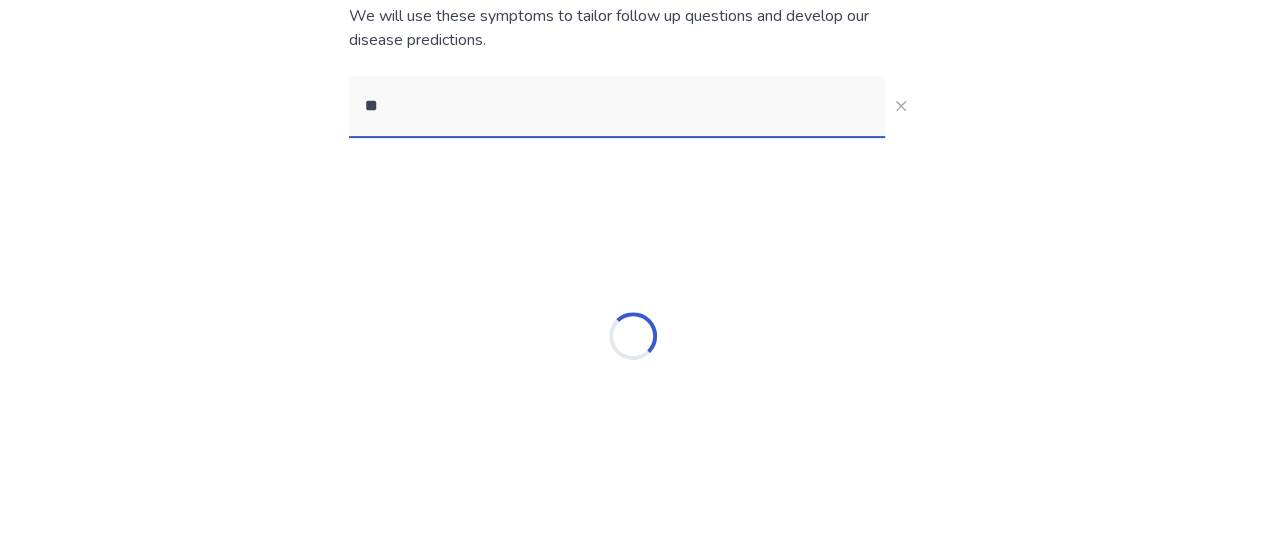type on "*" 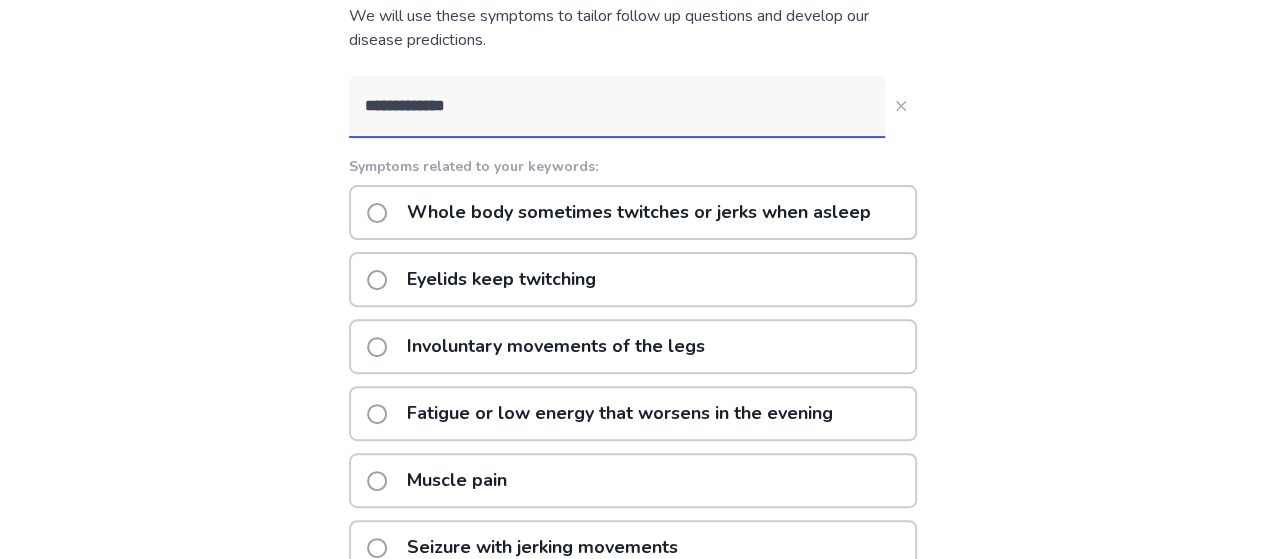 scroll, scrollTop: 224, scrollLeft: 0, axis: vertical 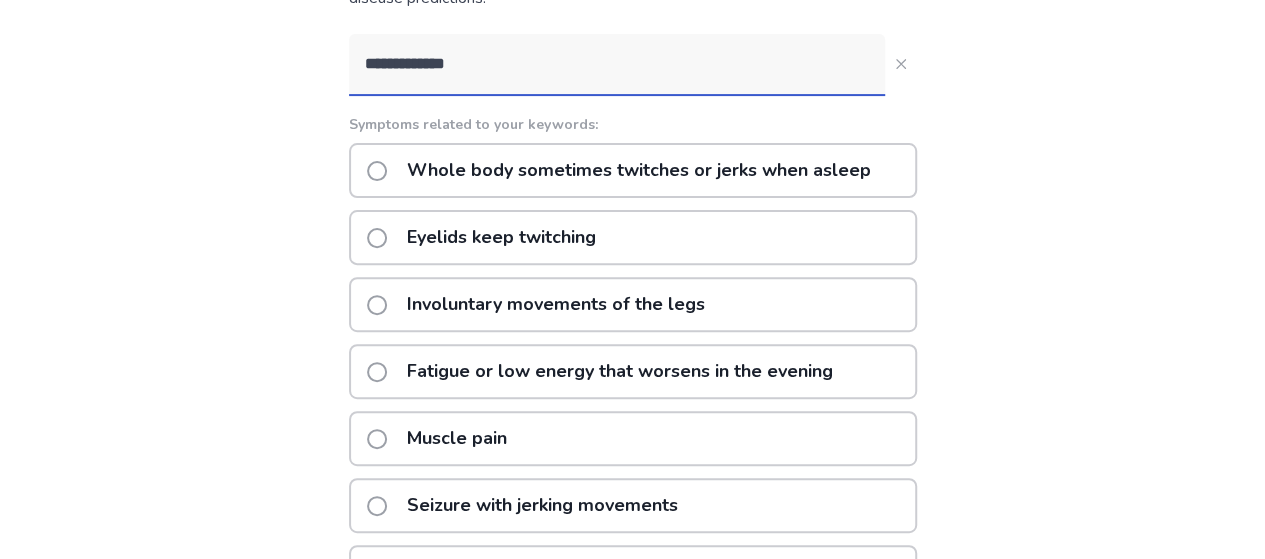 drag, startPoint x: 487, startPoint y: 69, endPoint x: 90, endPoint y: 27, distance: 399.21548 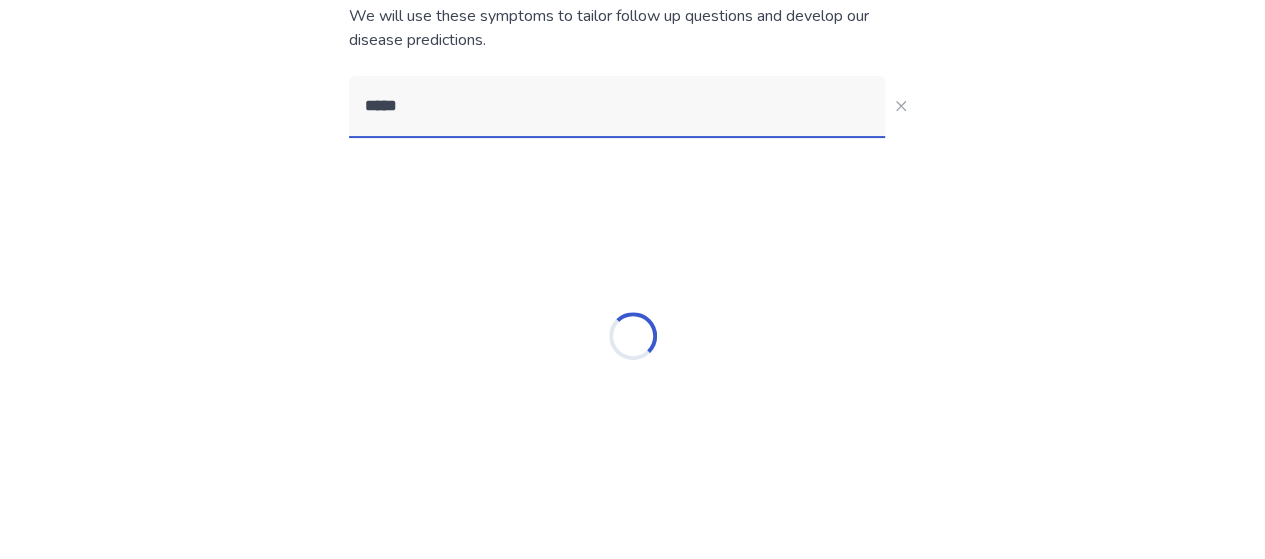 scroll, scrollTop: 232, scrollLeft: 0, axis: vertical 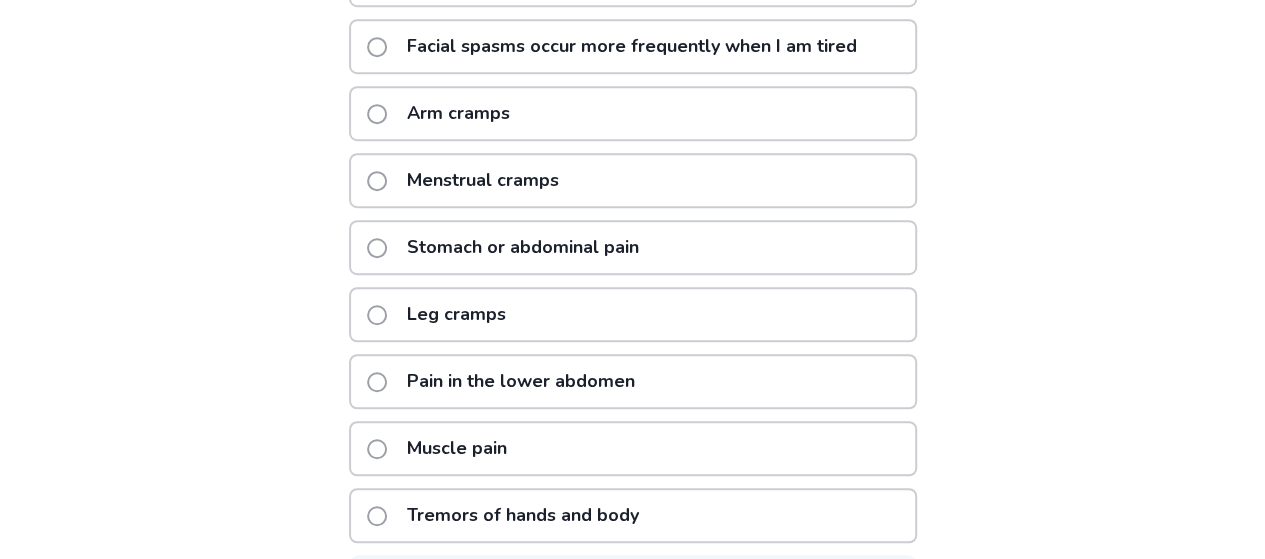 type on "*****" 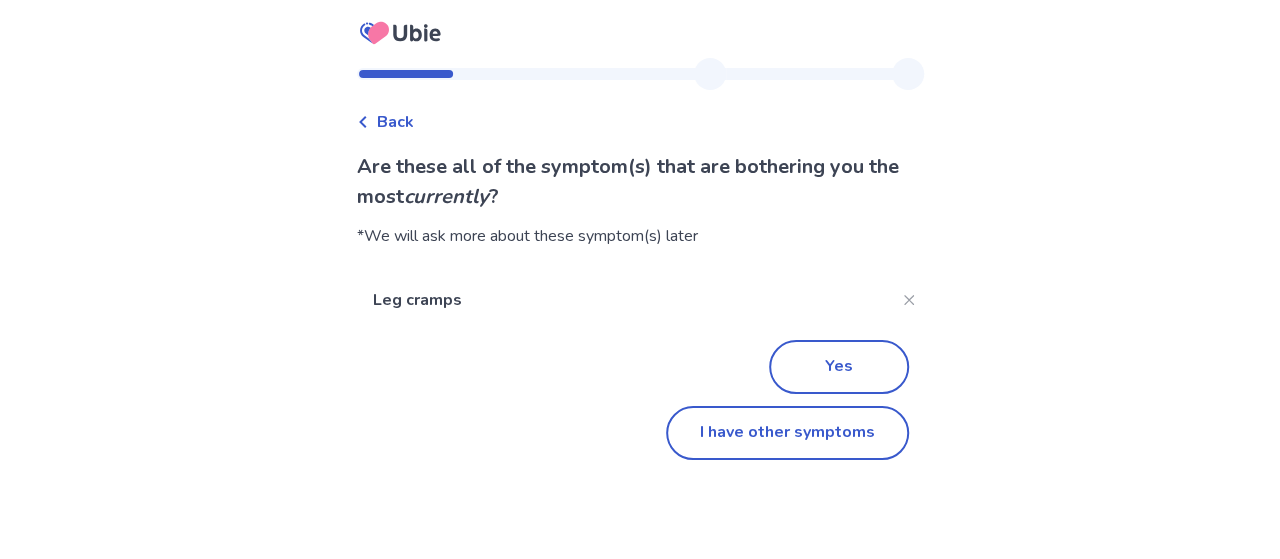 scroll, scrollTop: 0, scrollLeft: 0, axis: both 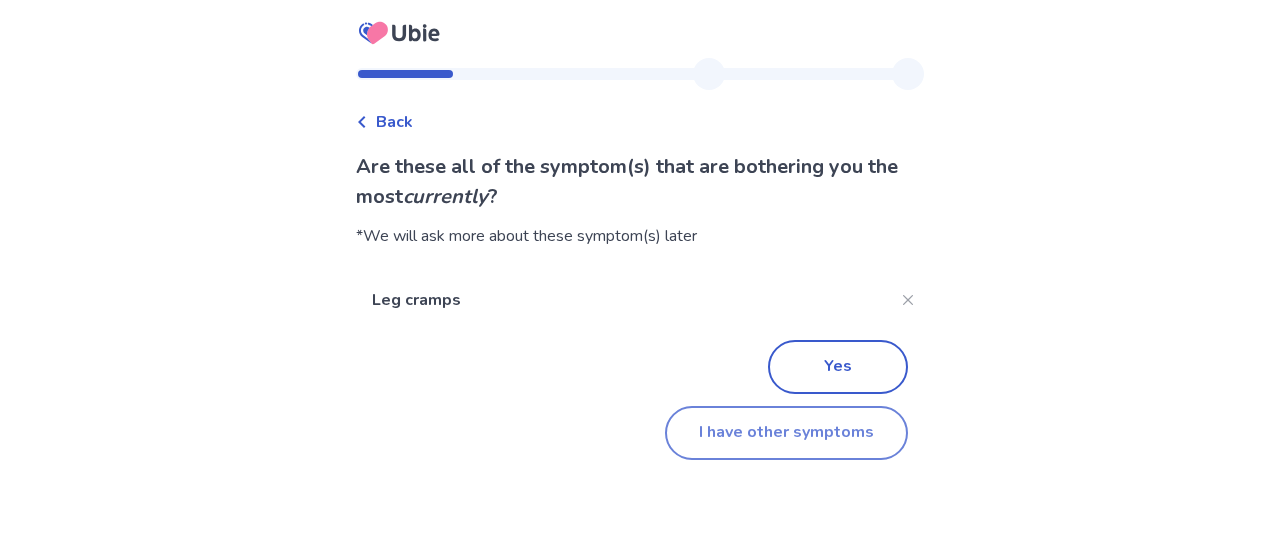 click on "I have other symptoms" 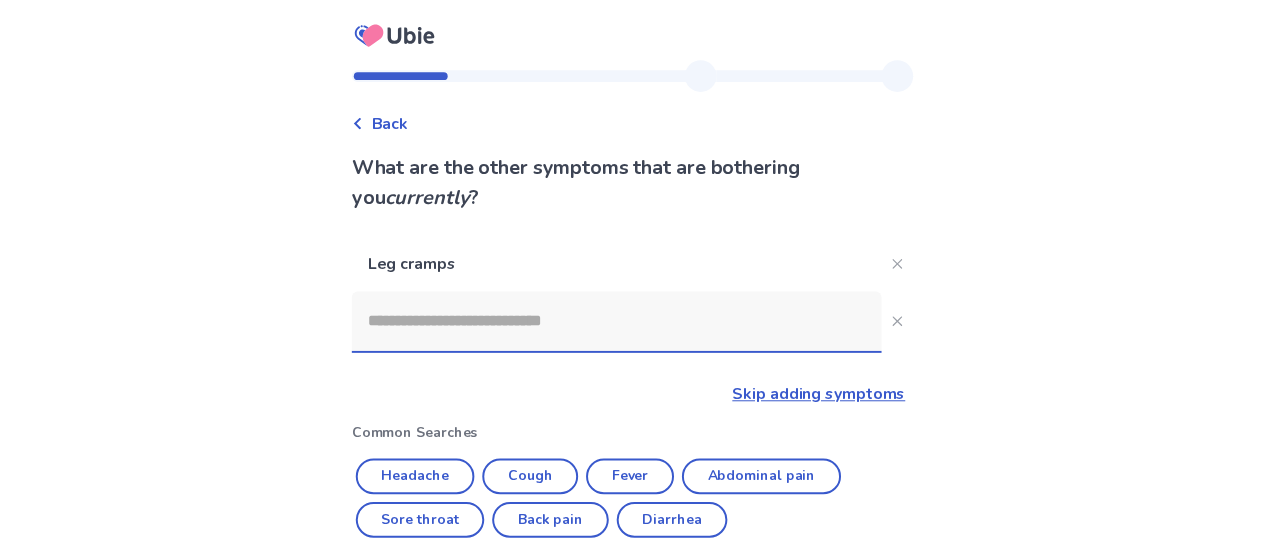 scroll, scrollTop: 396, scrollLeft: 0, axis: vertical 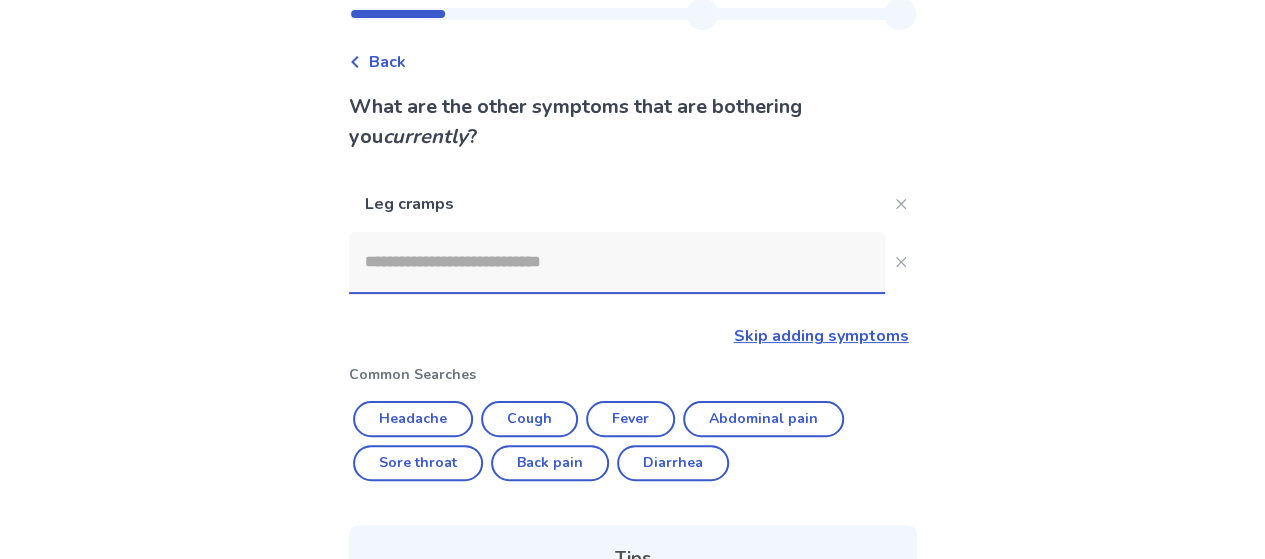 click 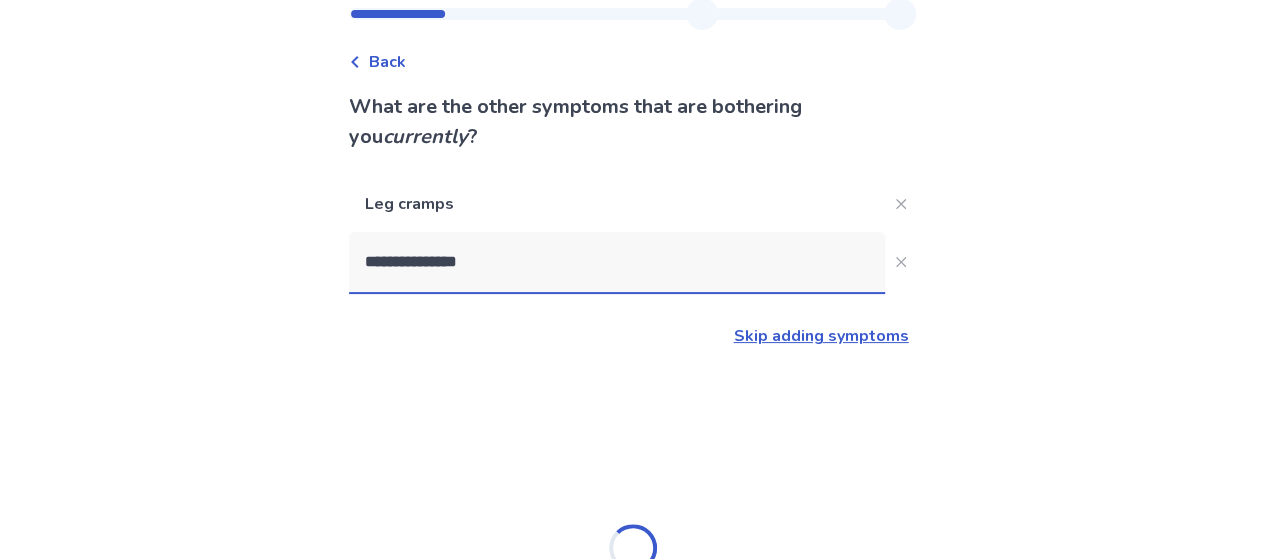 type on "**********" 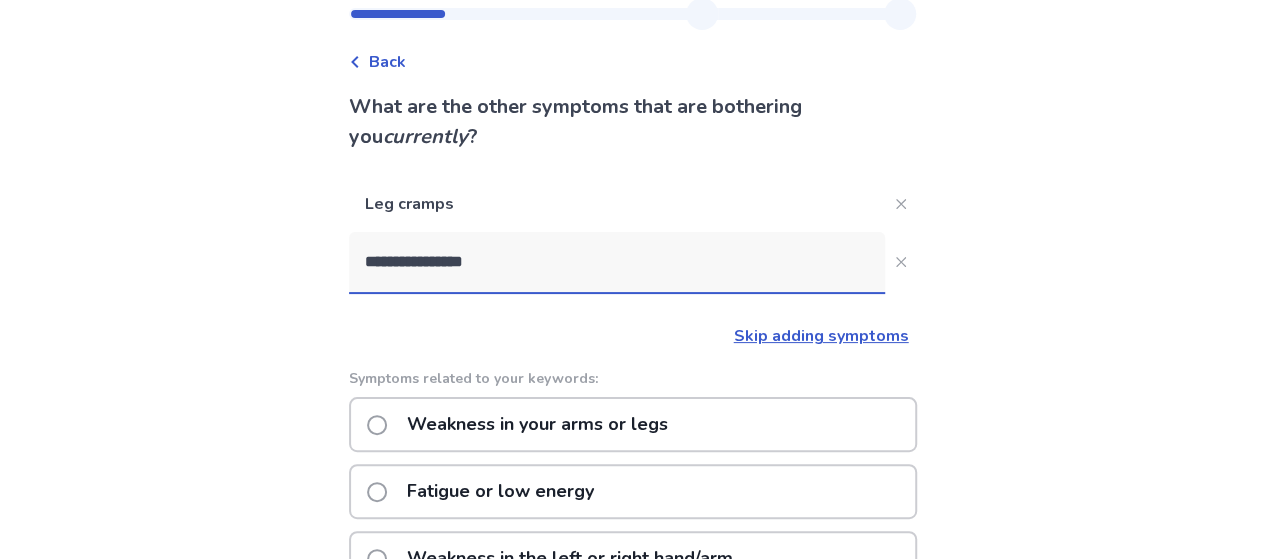 click on "Weakness in your arms or legs" 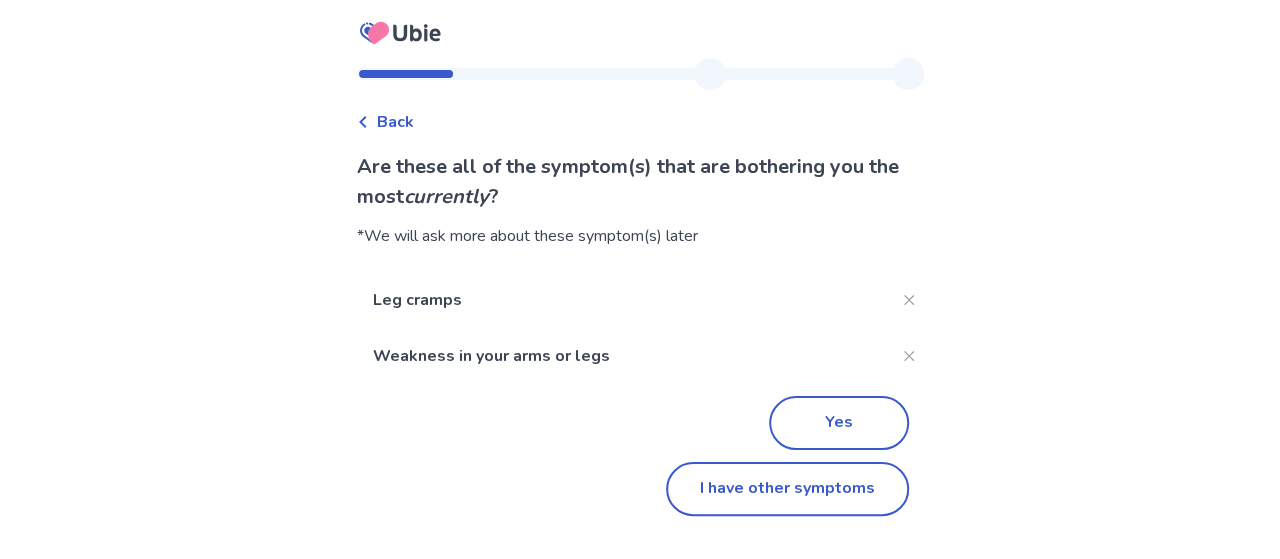 scroll, scrollTop: 0, scrollLeft: 0, axis: both 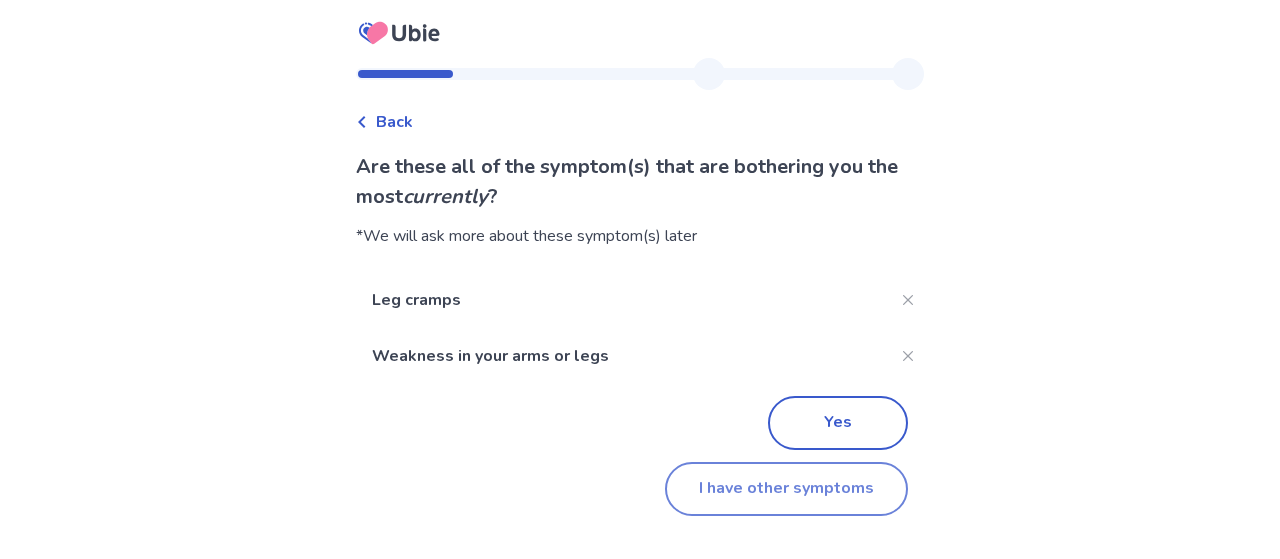 click on "I have other symptoms" 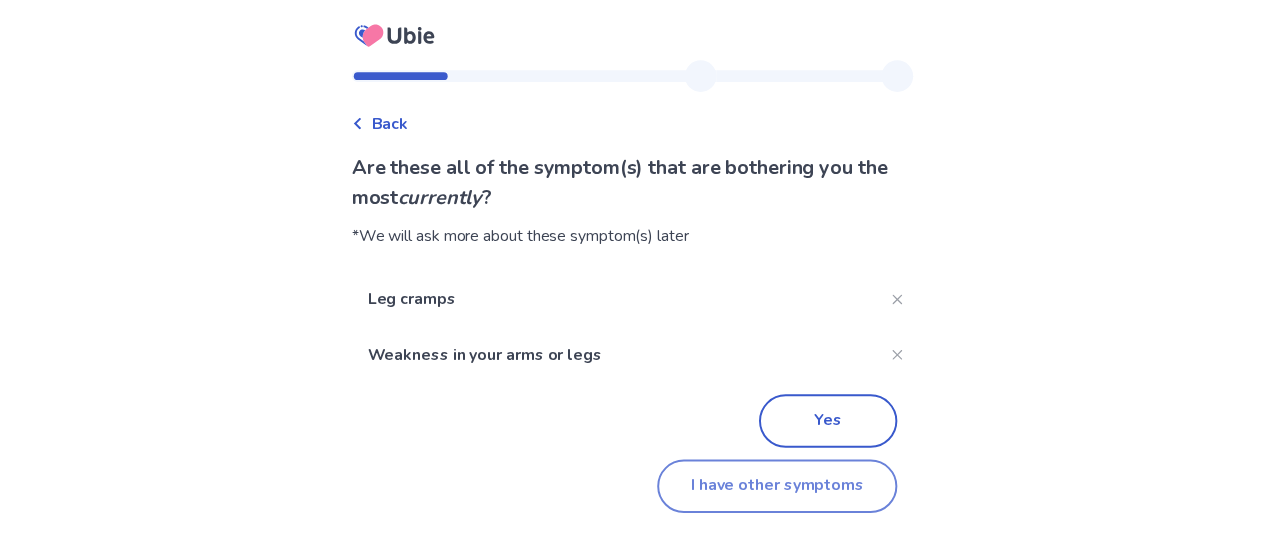 scroll, scrollTop: 60, scrollLeft: 0, axis: vertical 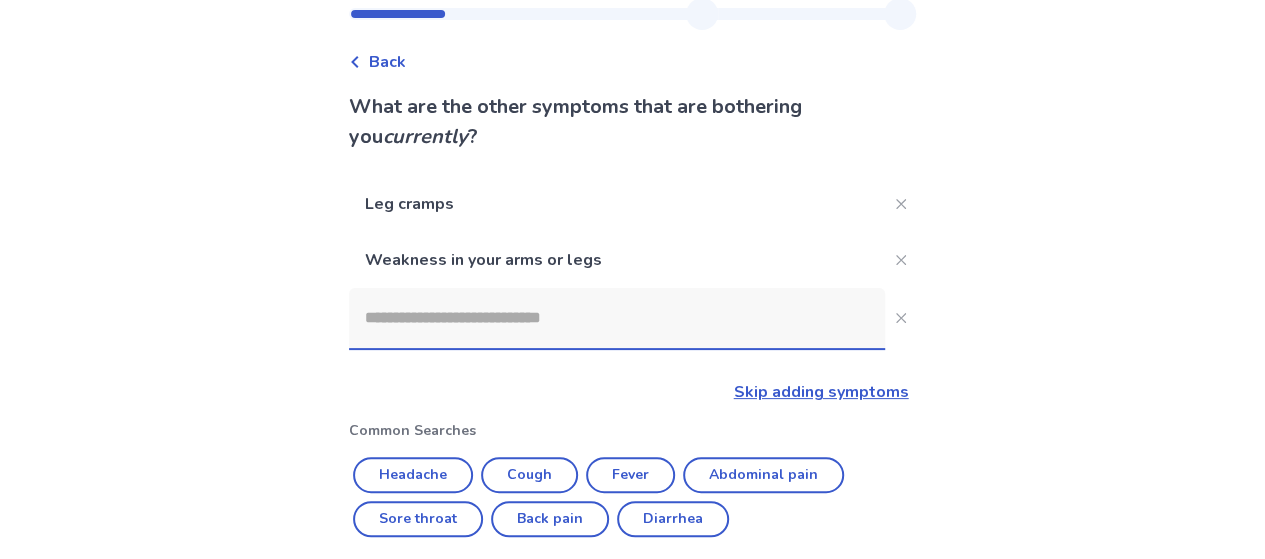 click 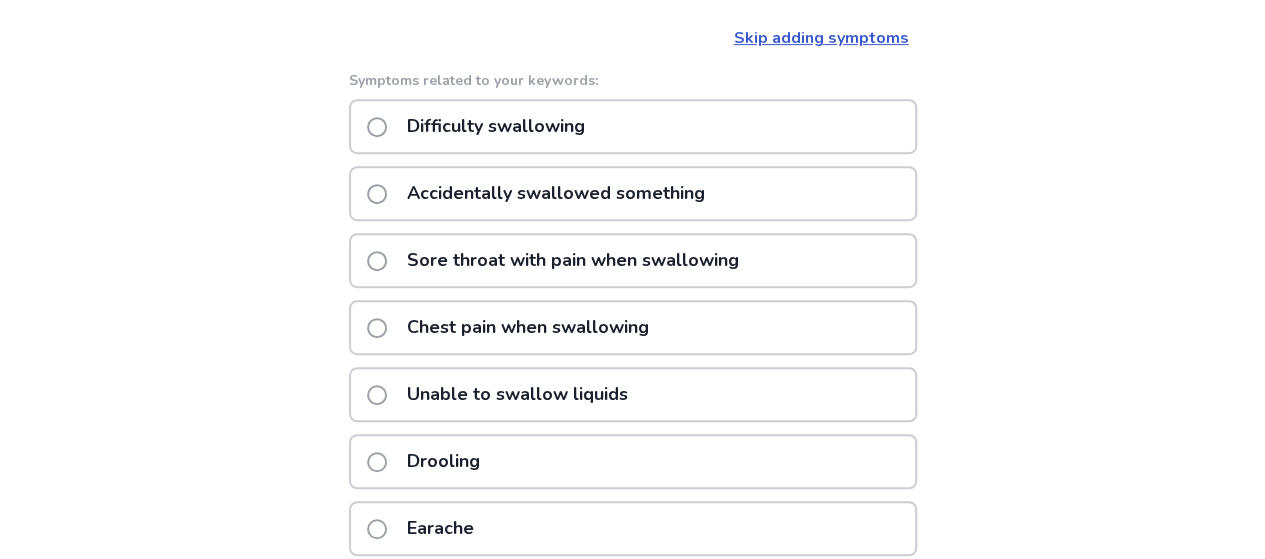 scroll, scrollTop: 417, scrollLeft: 0, axis: vertical 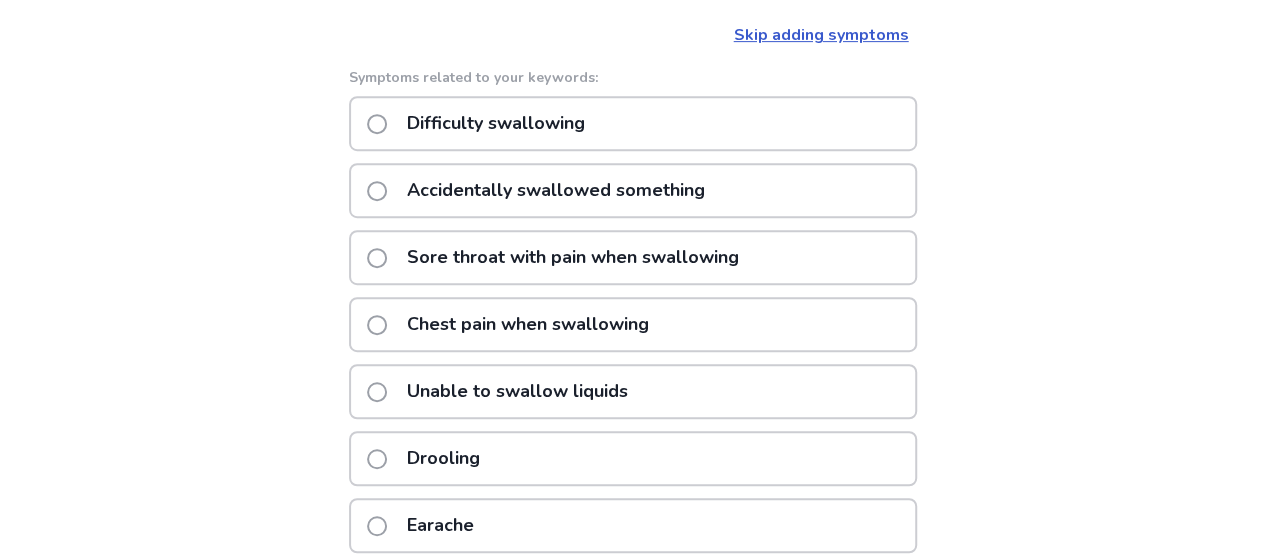 type on "*****" 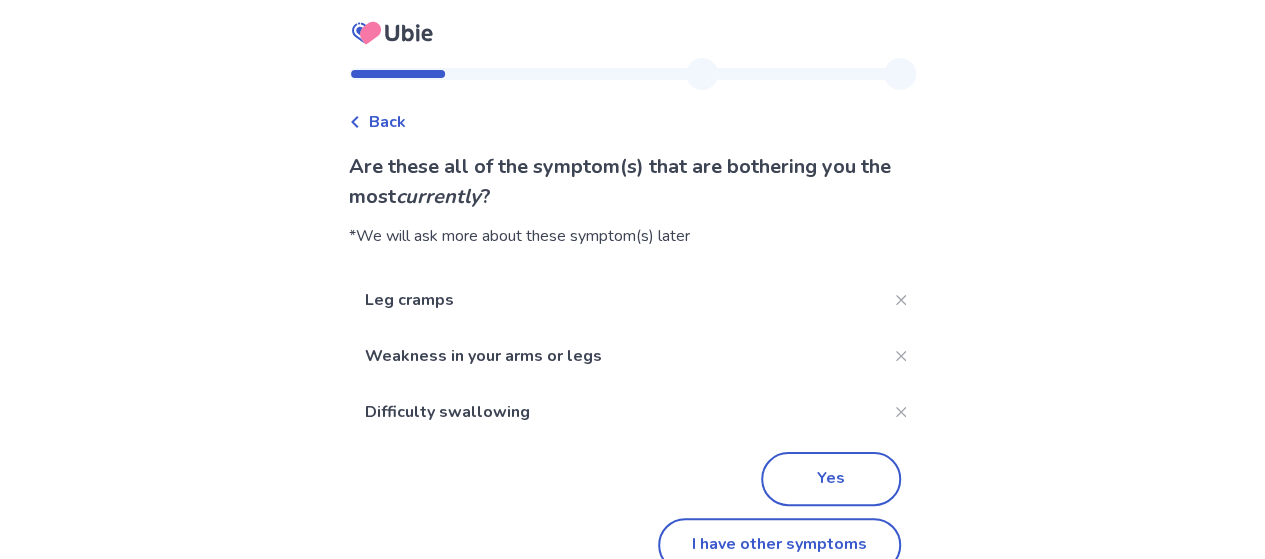 scroll, scrollTop: 36, scrollLeft: 0, axis: vertical 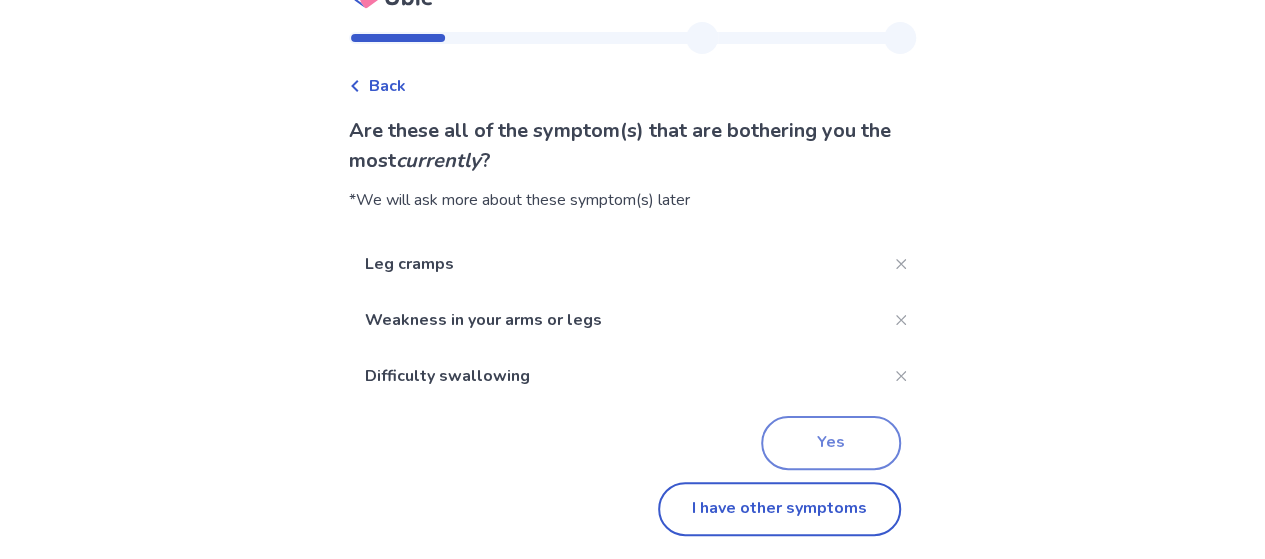 click on "Yes" 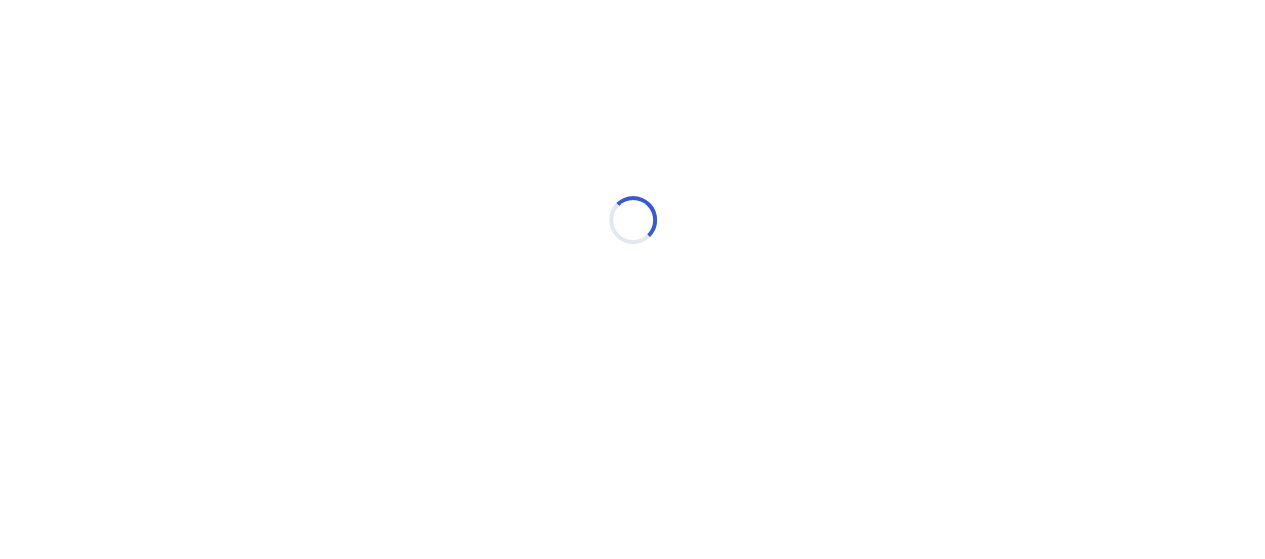 scroll, scrollTop: 0, scrollLeft: 0, axis: both 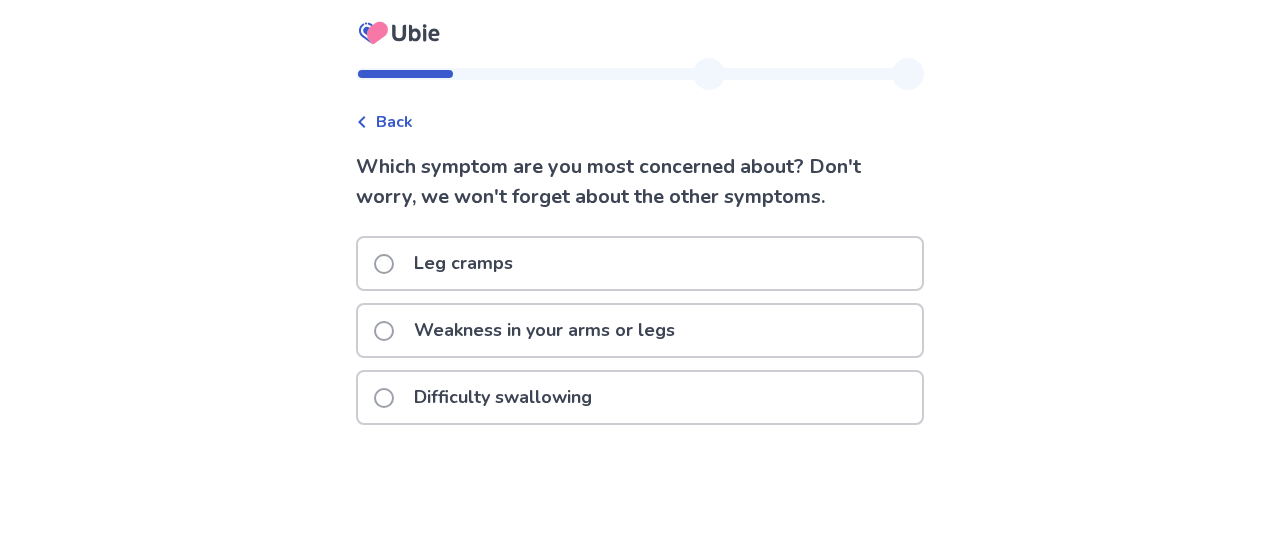 click 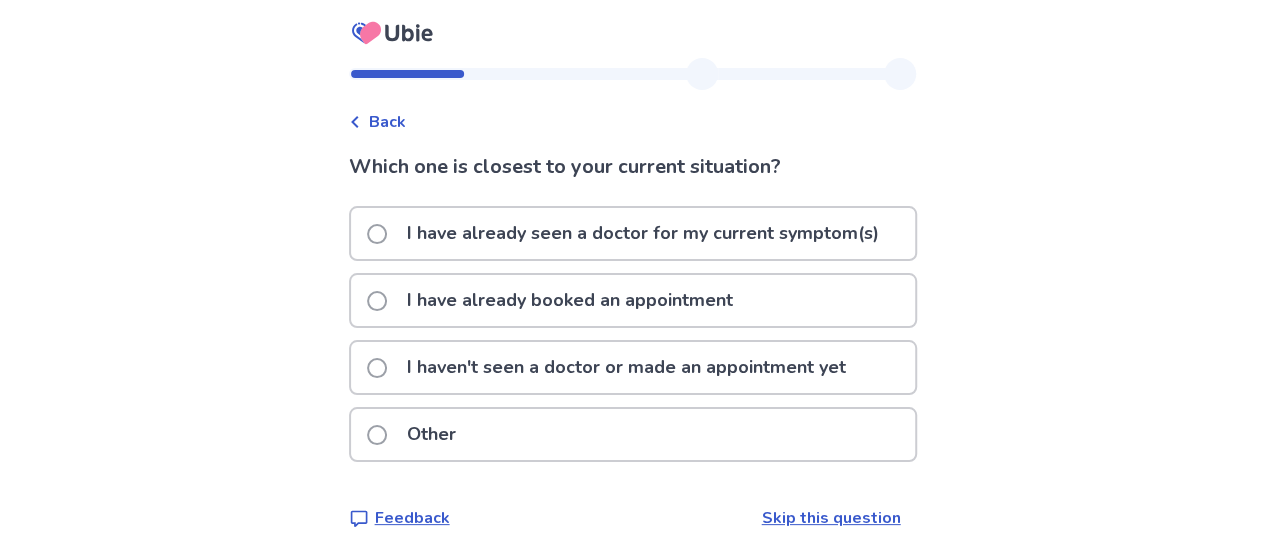 click at bounding box center [377, 234] 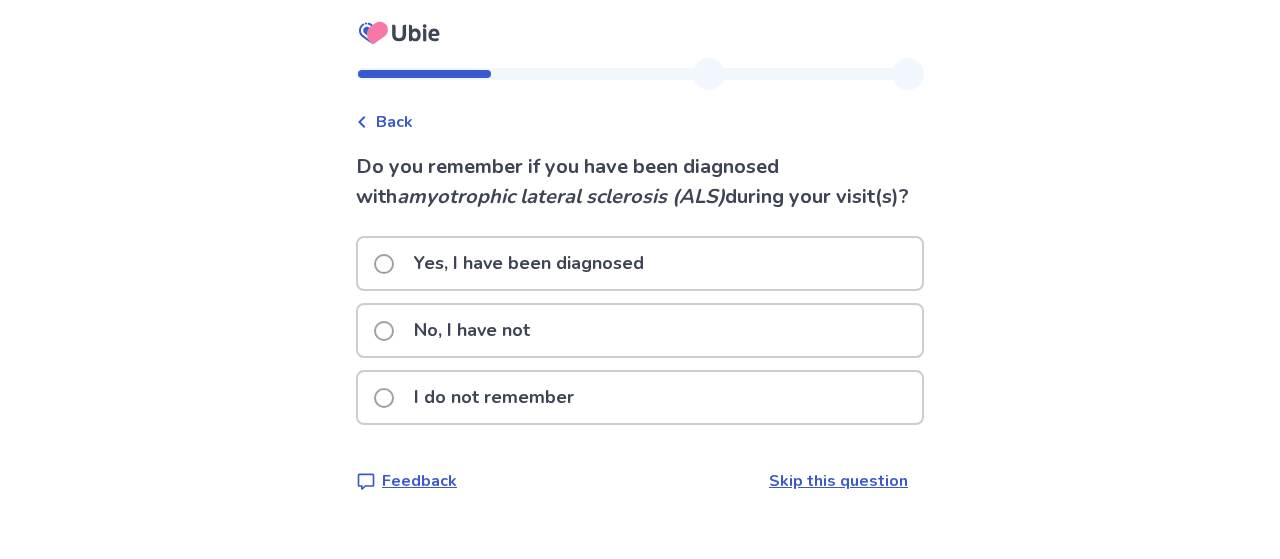 click at bounding box center [384, 331] 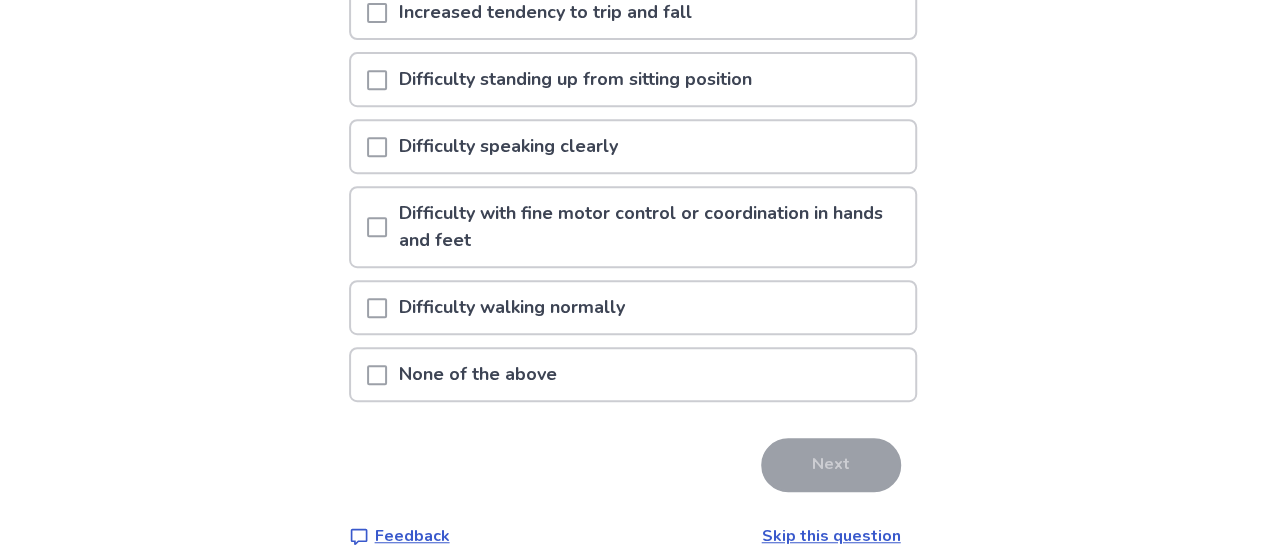 scroll, scrollTop: 428, scrollLeft: 0, axis: vertical 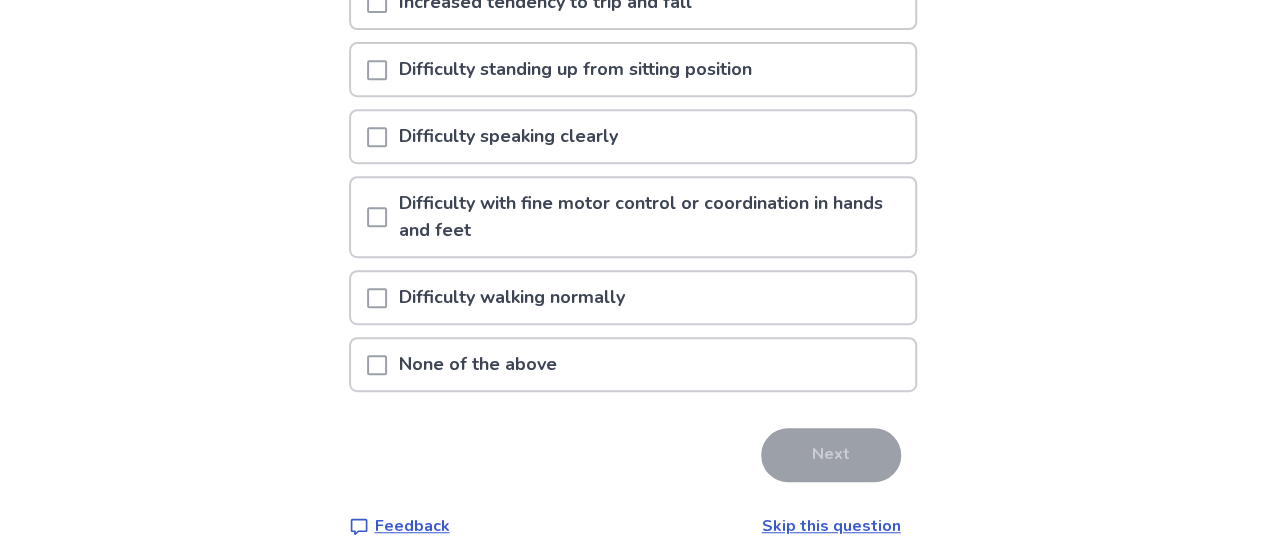 click at bounding box center (377, 365) 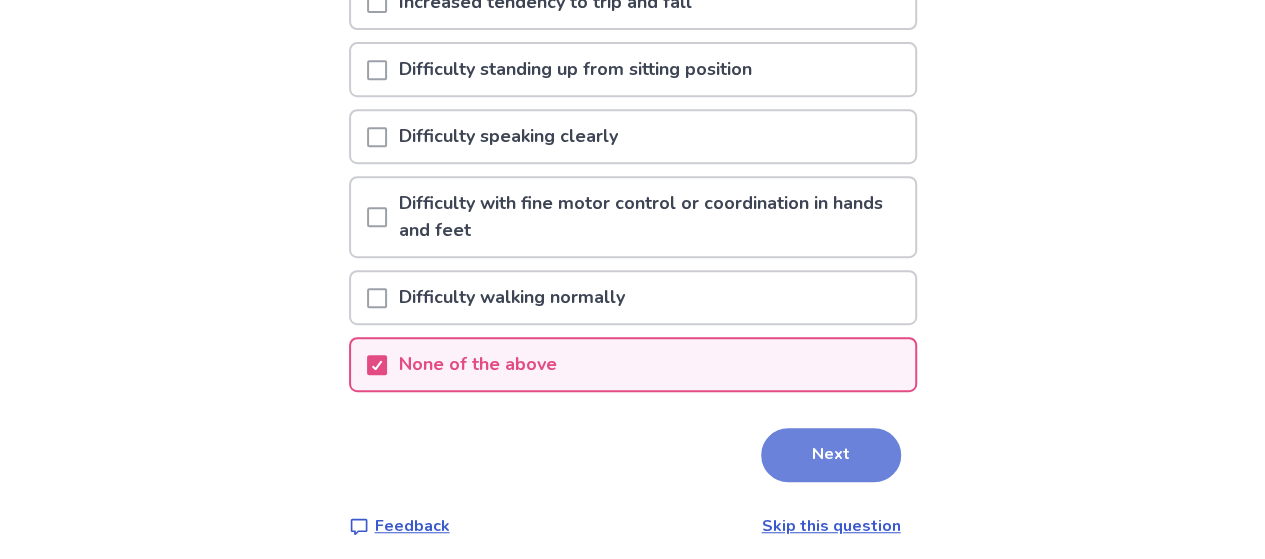 click on "Next" at bounding box center (831, 455) 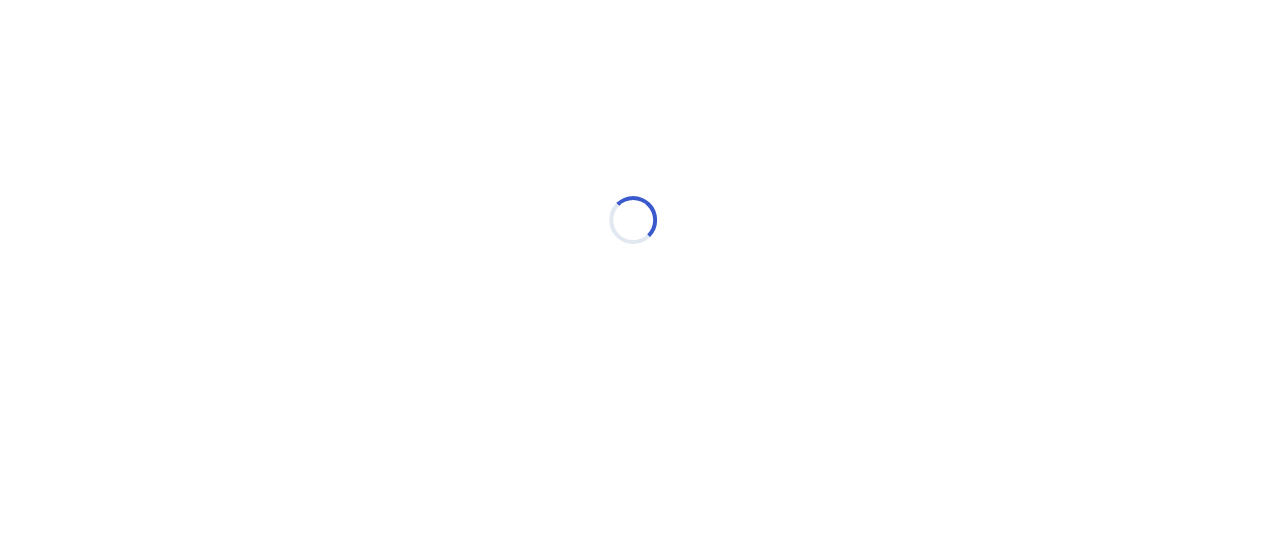 scroll, scrollTop: 0, scrollLeft: 0, axis: both 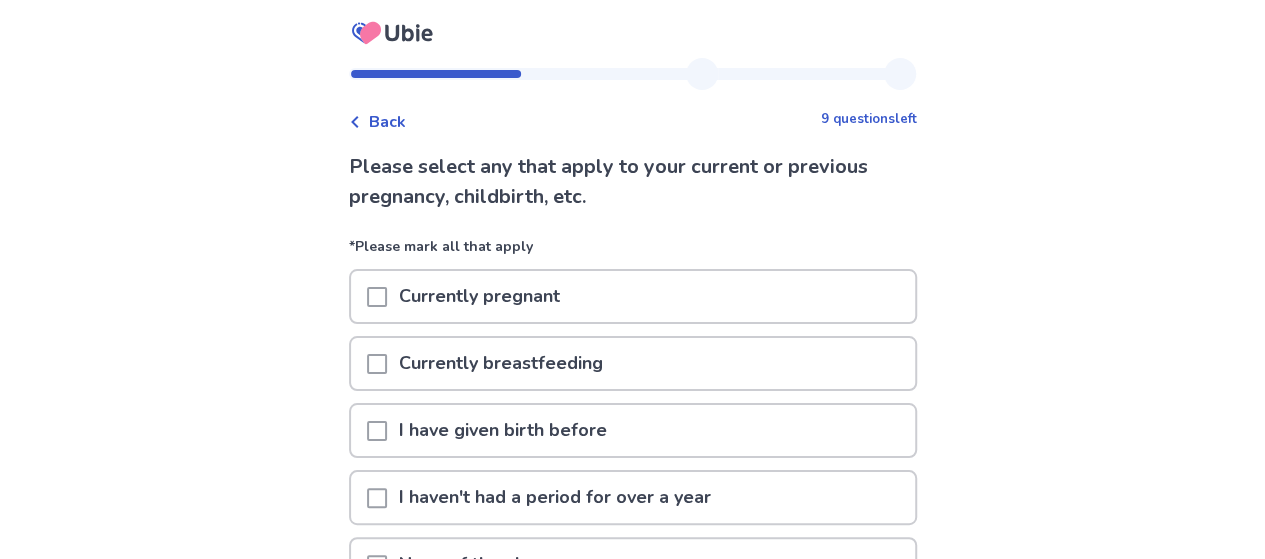 click at bounding box center (377, 431) 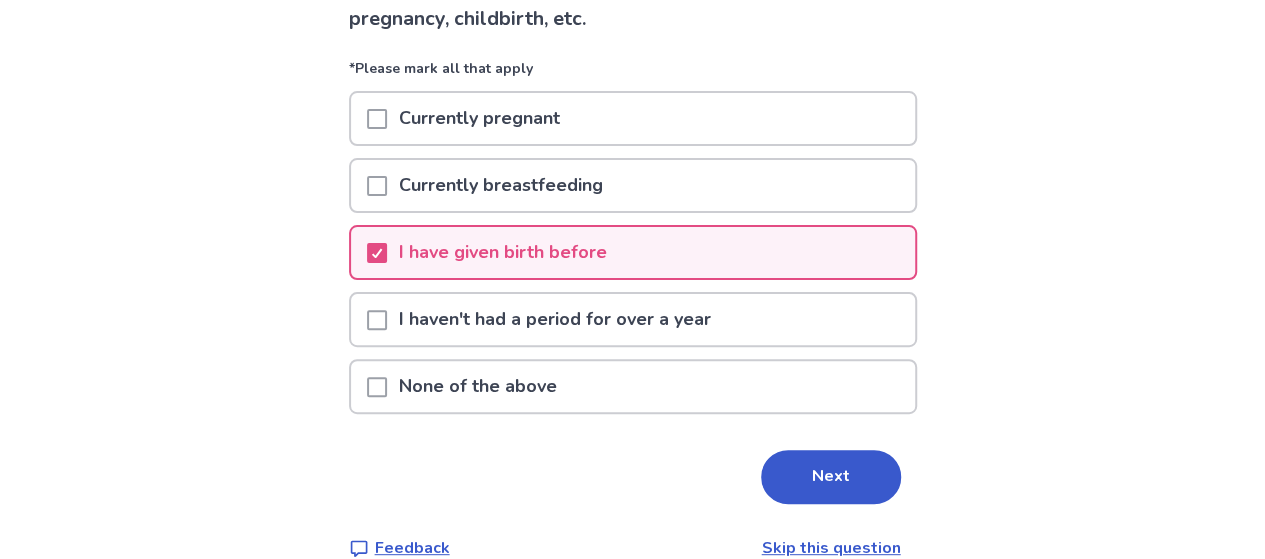 scroll, scrollTop: 210, scrollLeft: 0, axis: vertical 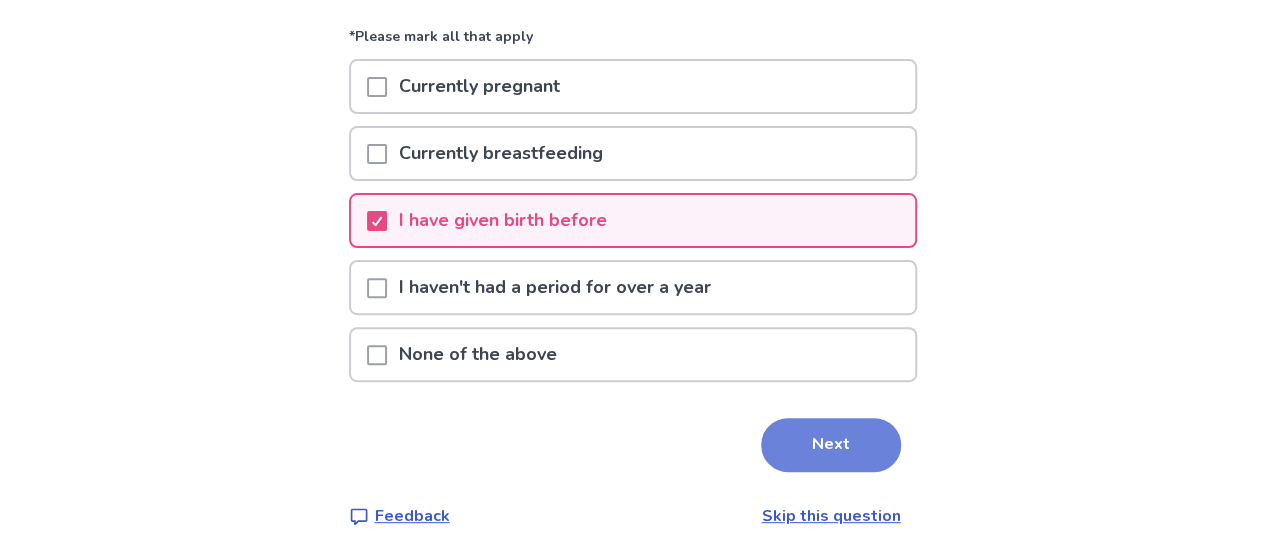 click on "Next" at bounding box center [831, 445] 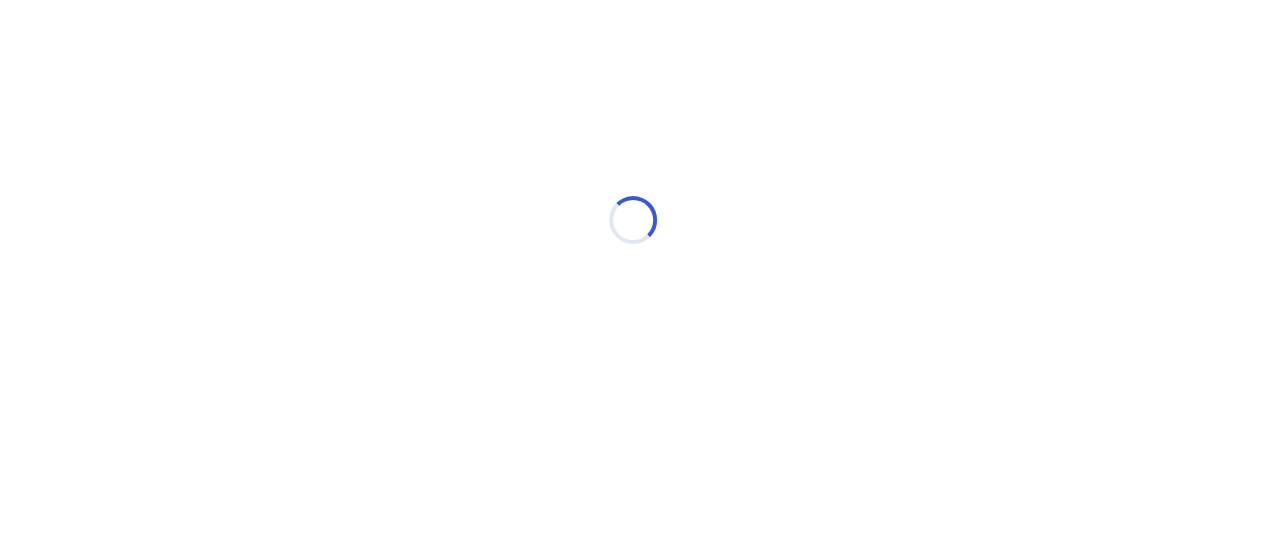 scroll, scrollTop: 0, scrollLeft: 0, axis: both 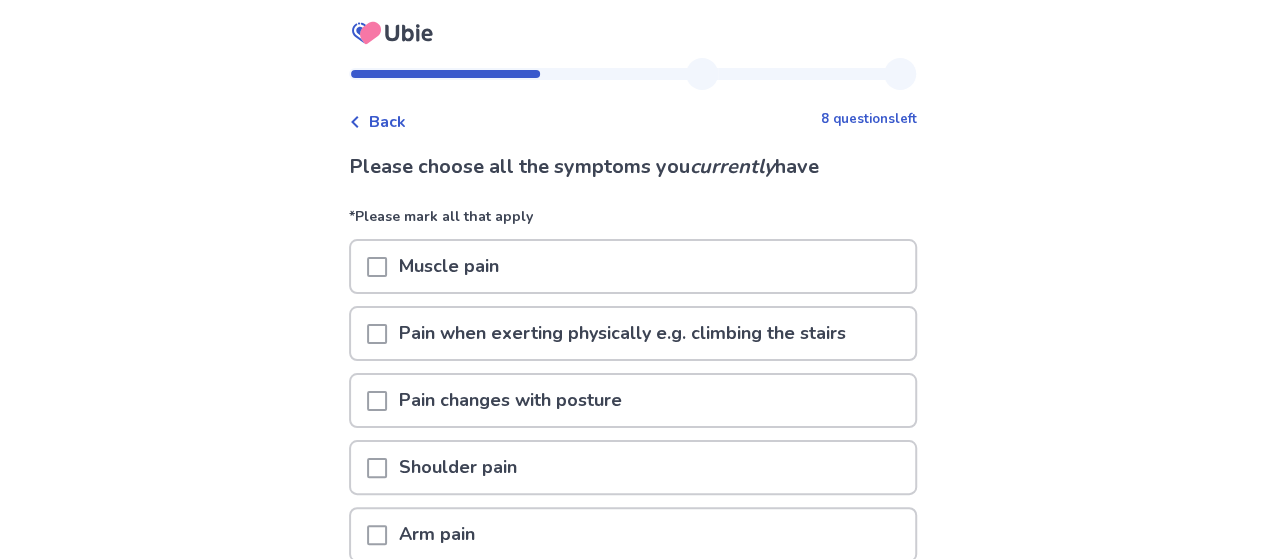click at bounding box center [377, 267] 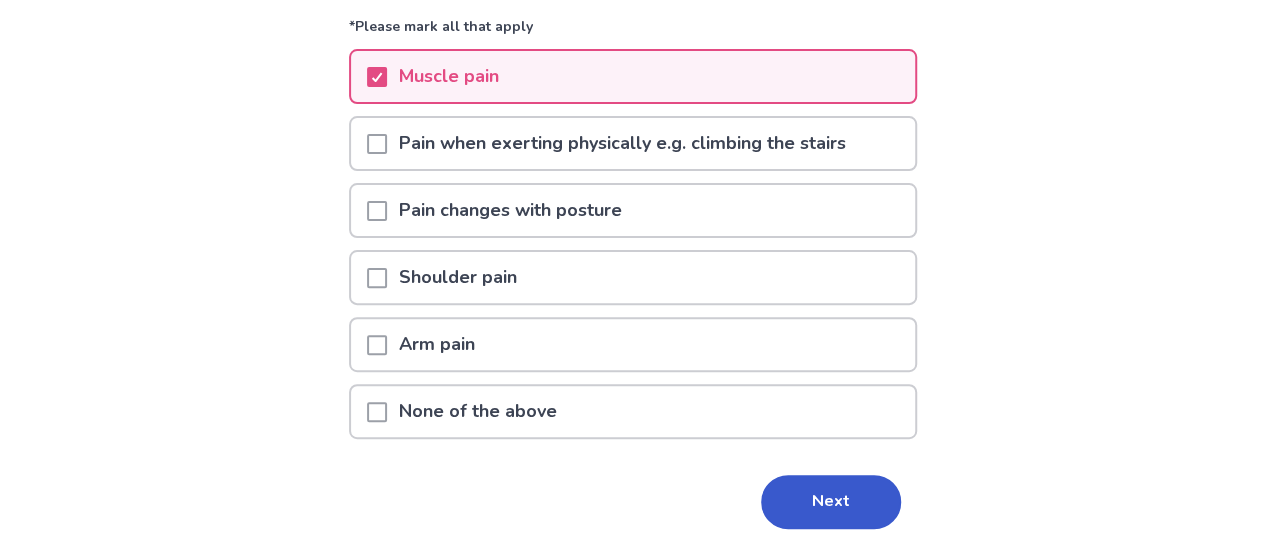 scroll, scrollTop: 195, scrollLeft: 0, axis: vertical 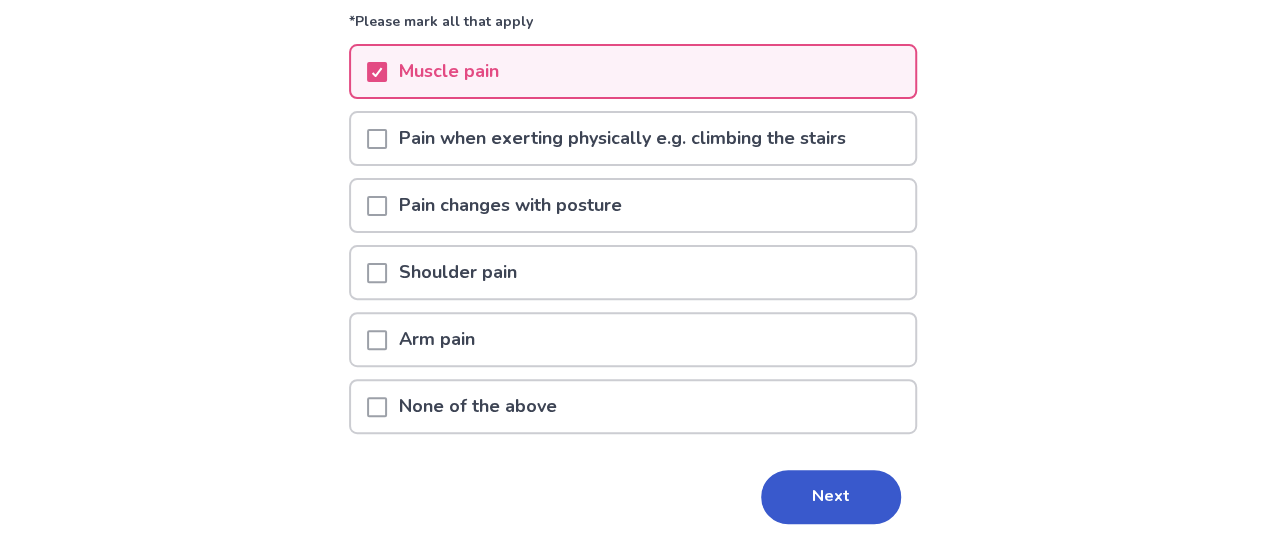 click at bounding box center (377, 340) 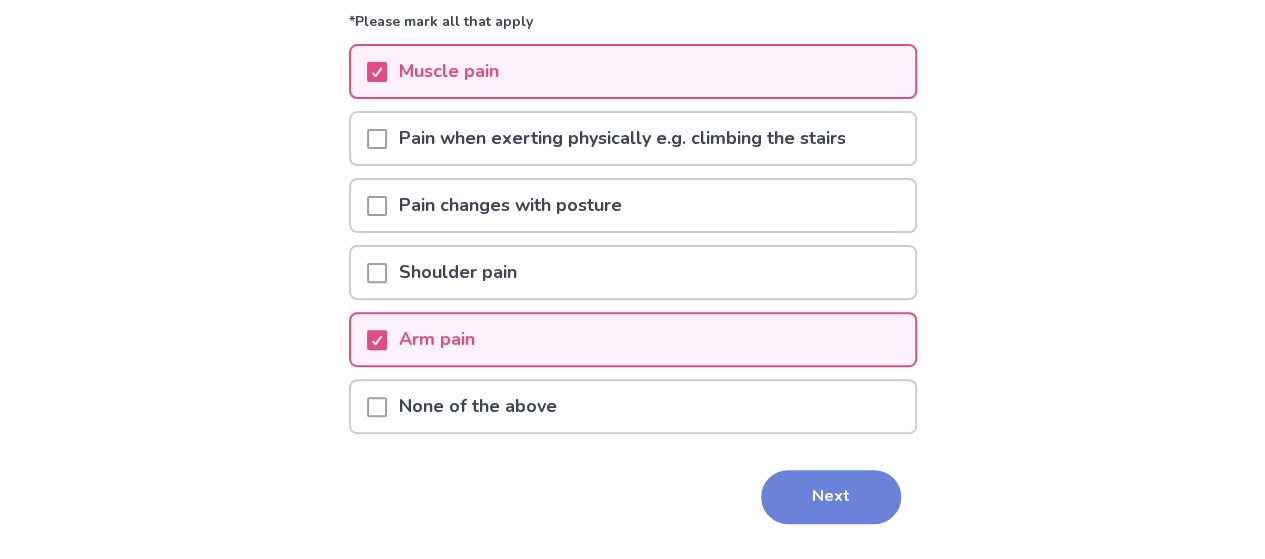 click on "Next" at bounding box center [831, 497] 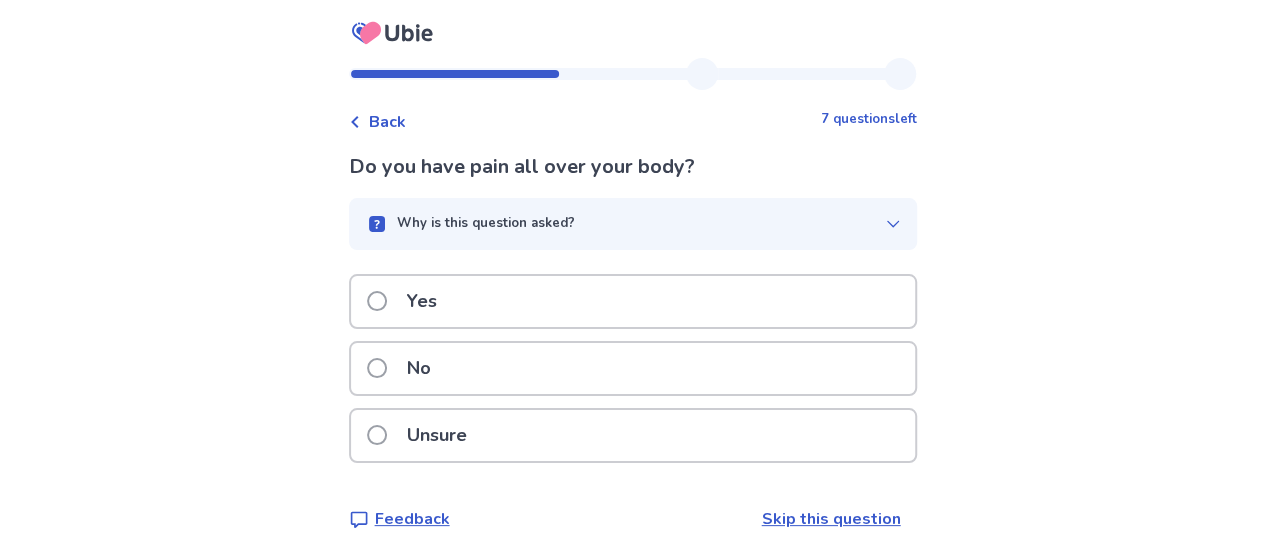 click at bounding box center (377, 301) 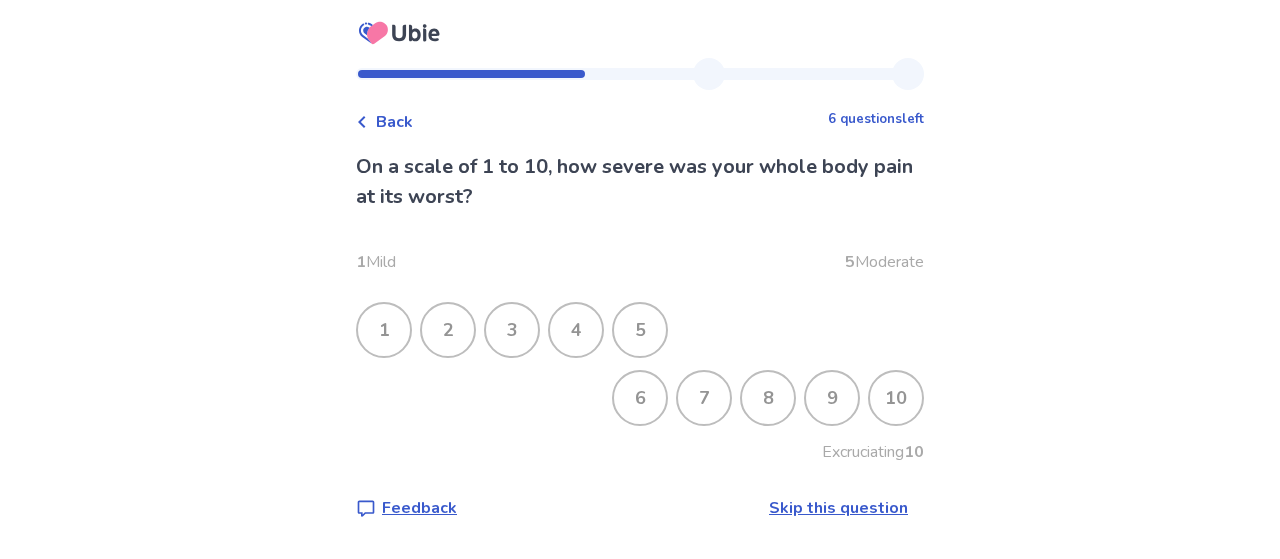 click on "3" at bounding box center (512, 330) 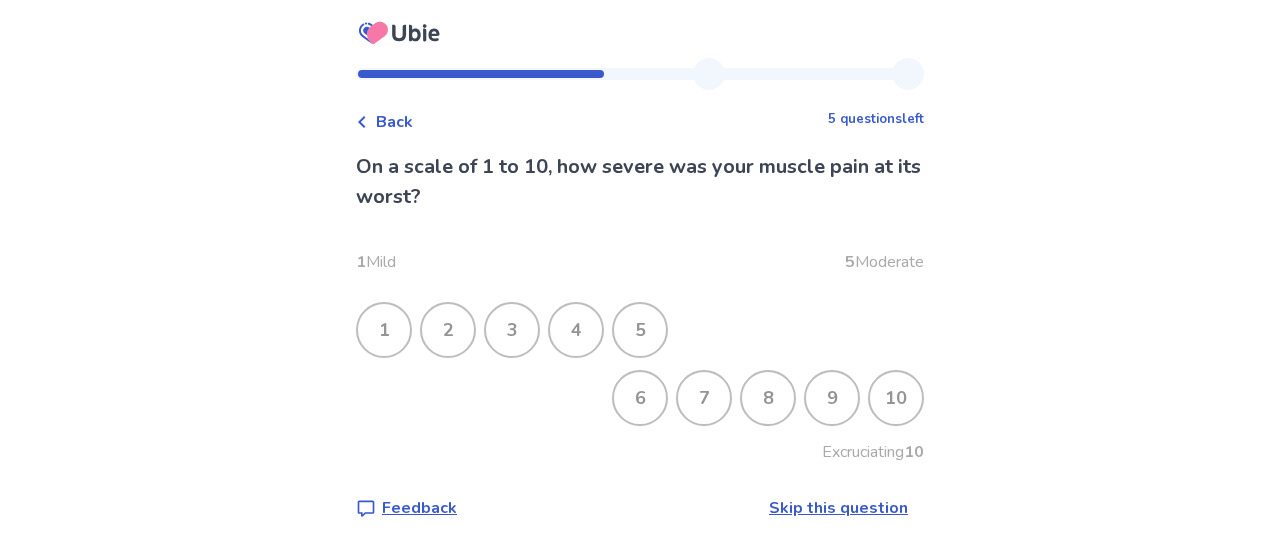 click on "9" at bounding box center (832, 398) 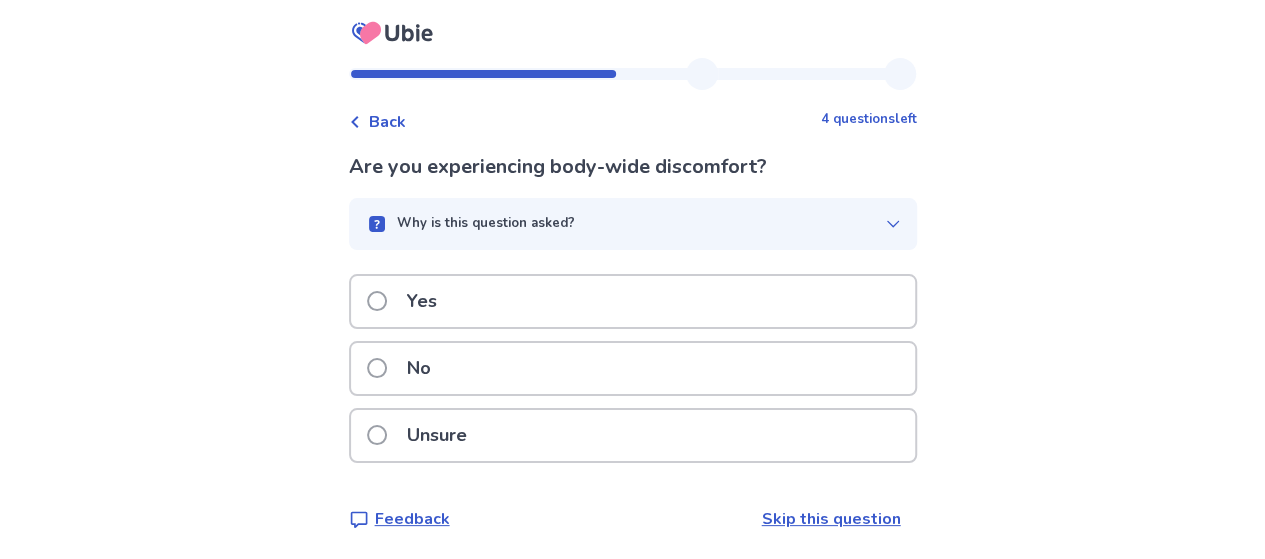click at bounding box center (377, 301) 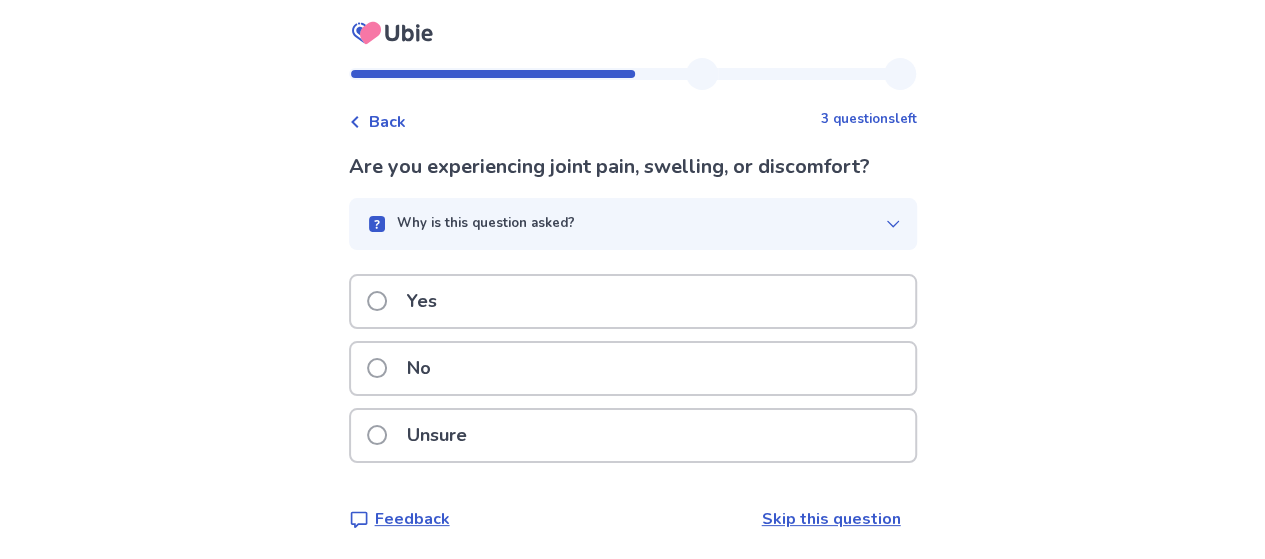 click at bounding box center [377, 301] 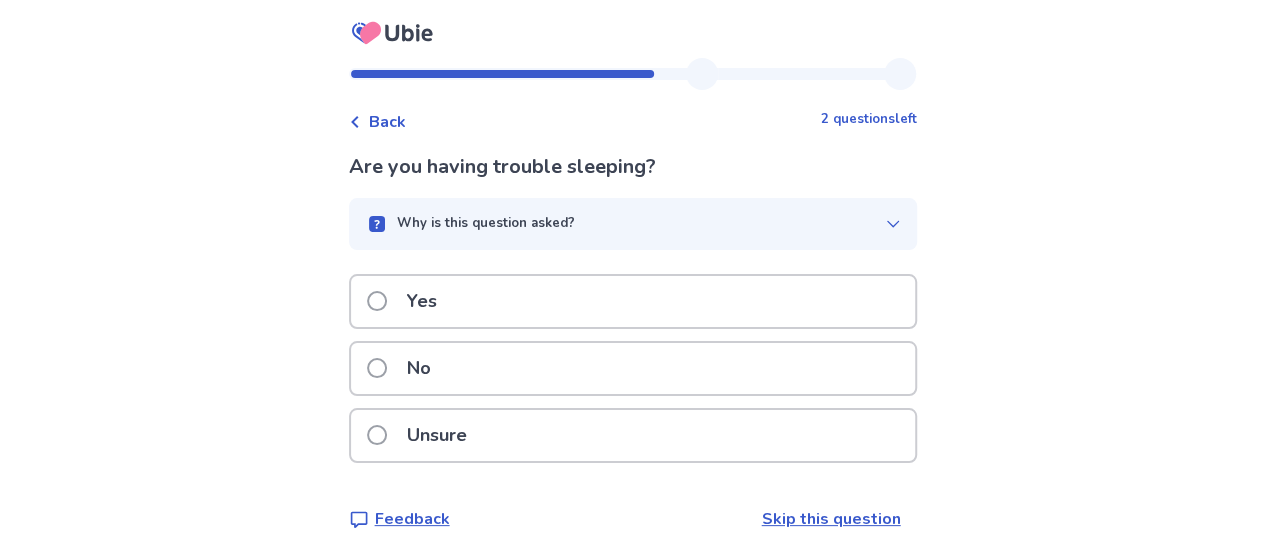 click at bounding box center [377, 301] 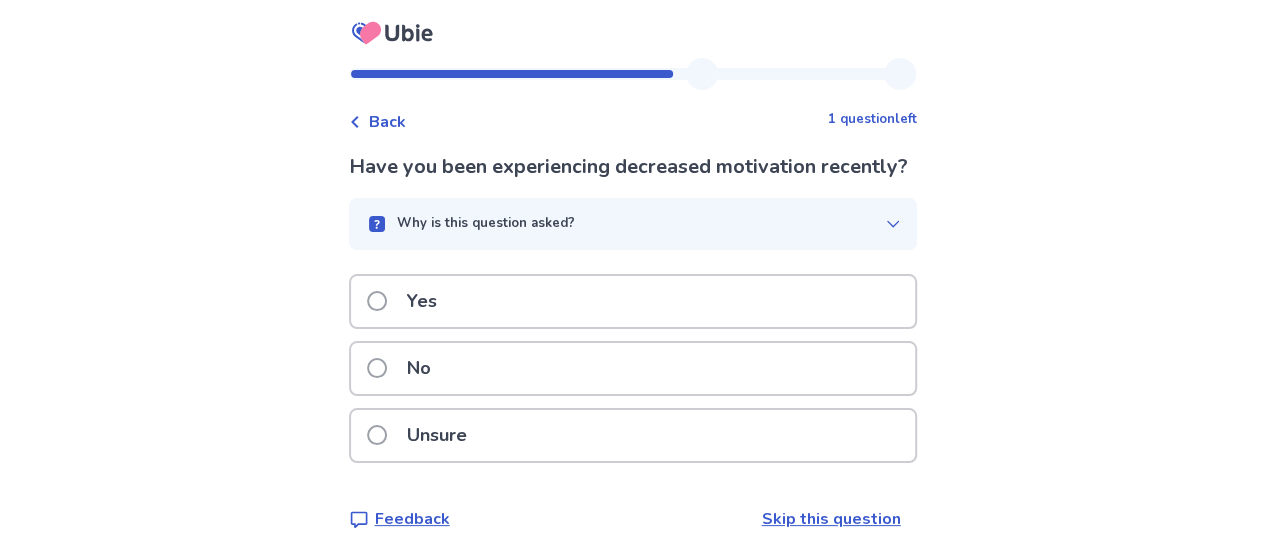 click at bounding box center (377, 301) 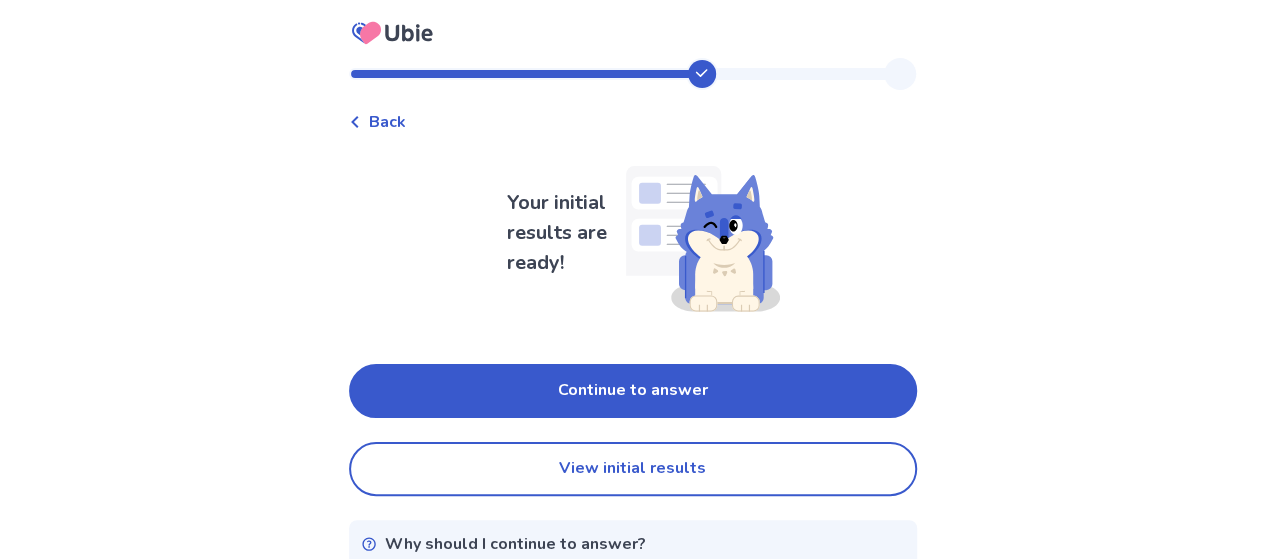scroll, scrollTop: 72, scrollLeft: 0, axis: vertical 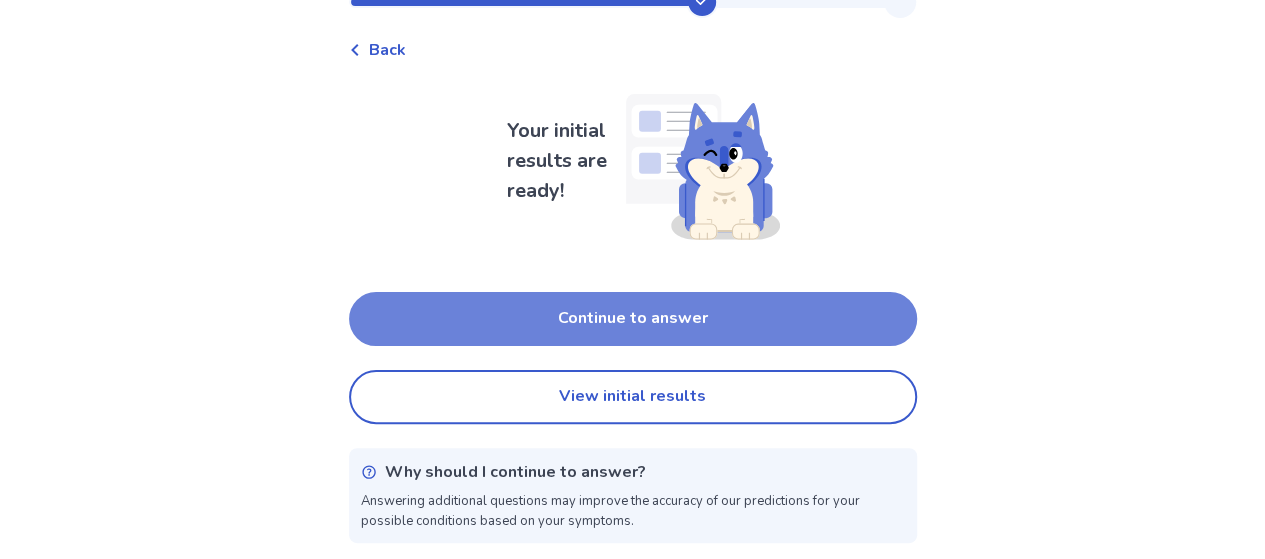 click on "Continue to answer" at bounding box center (633, 319) 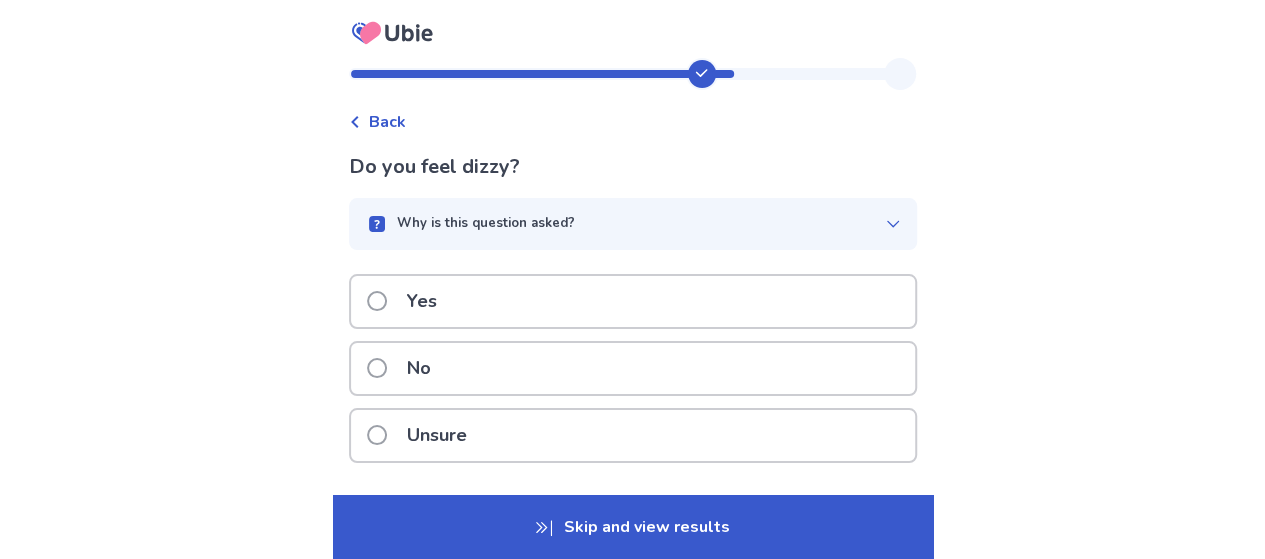 click at bounding box center [377, 301] 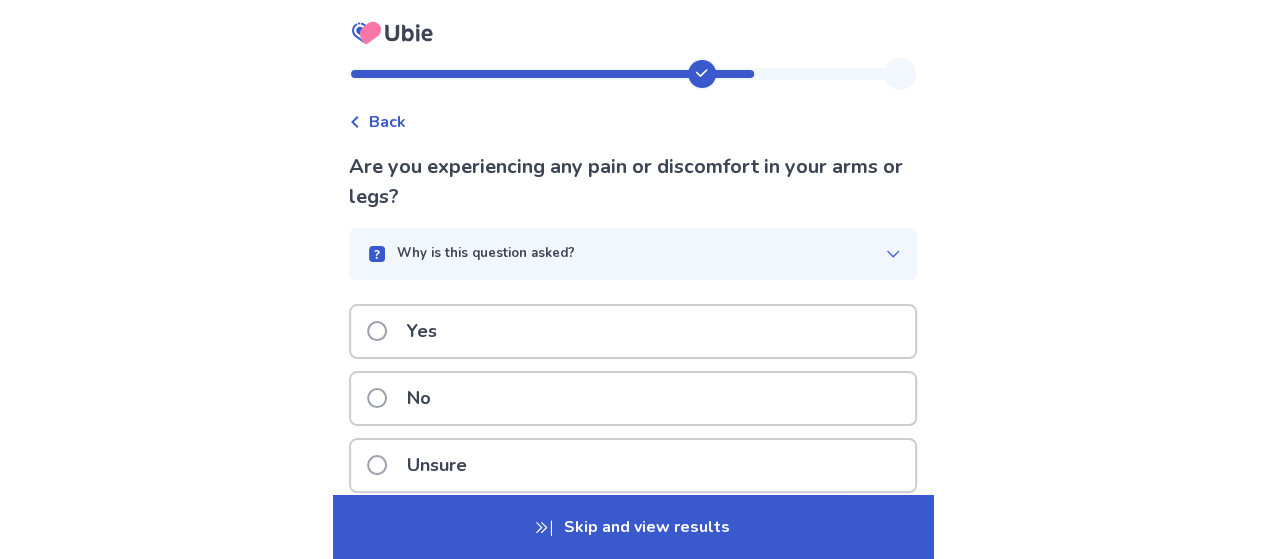 click at bounding box center [377, 331] 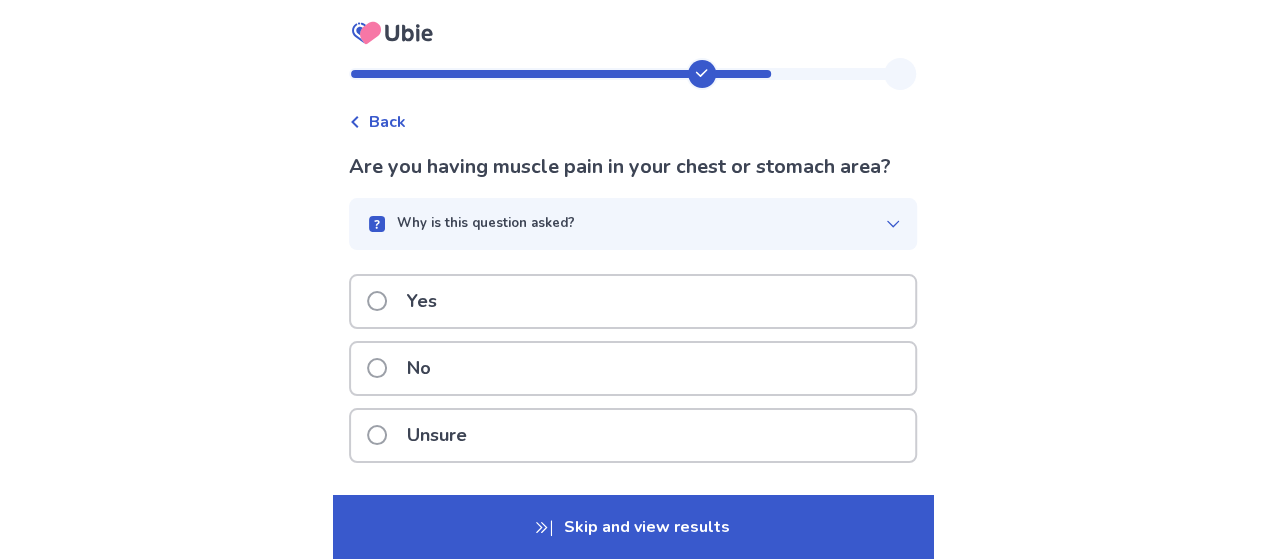 click at bounding box center [377, 368] 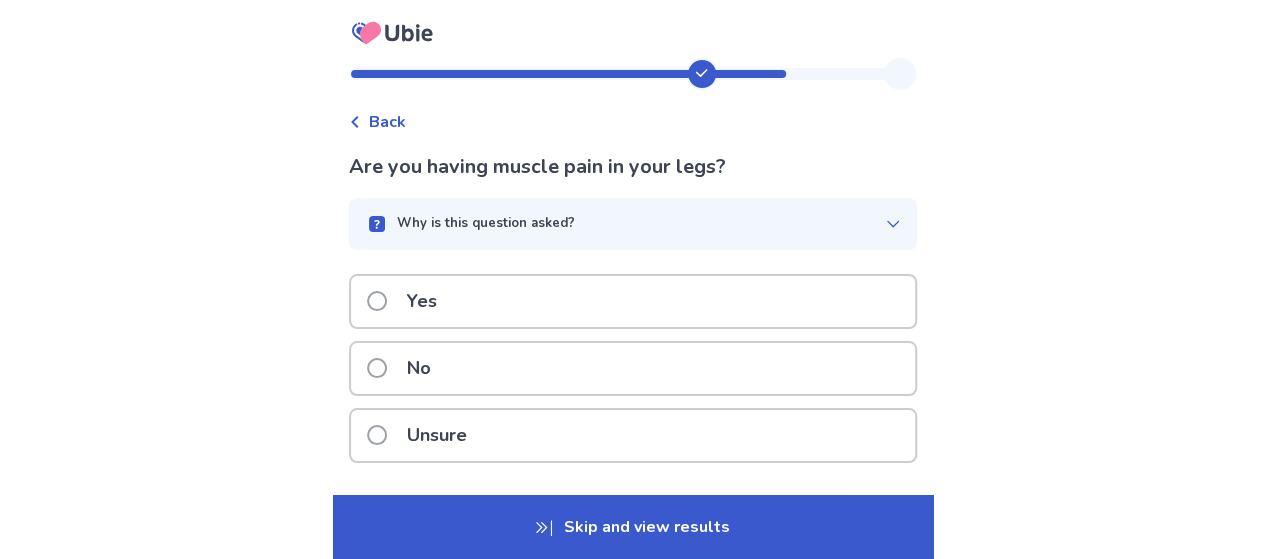 click on "Yes" at bounding box center (408, 301) 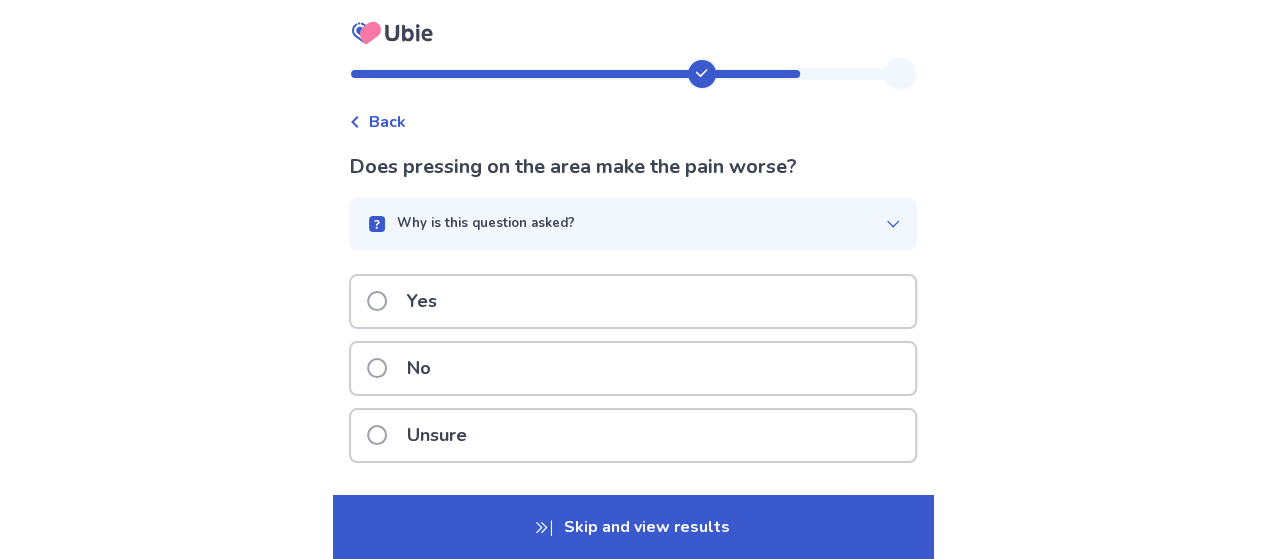 click at bounding box center [377, 301] 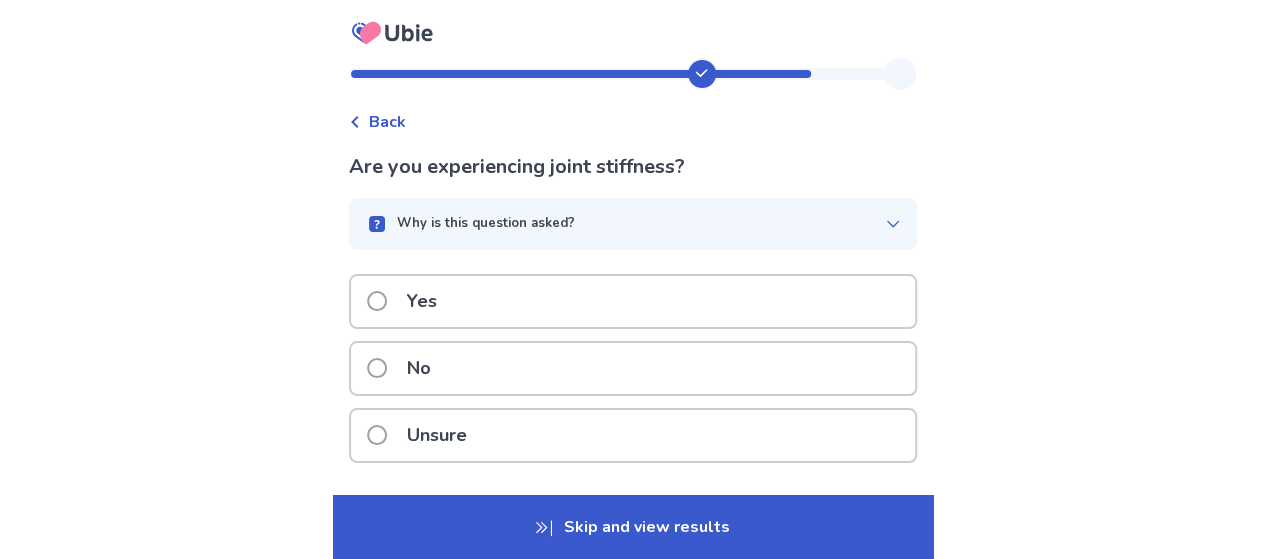 click at bounding box center (377, 301) 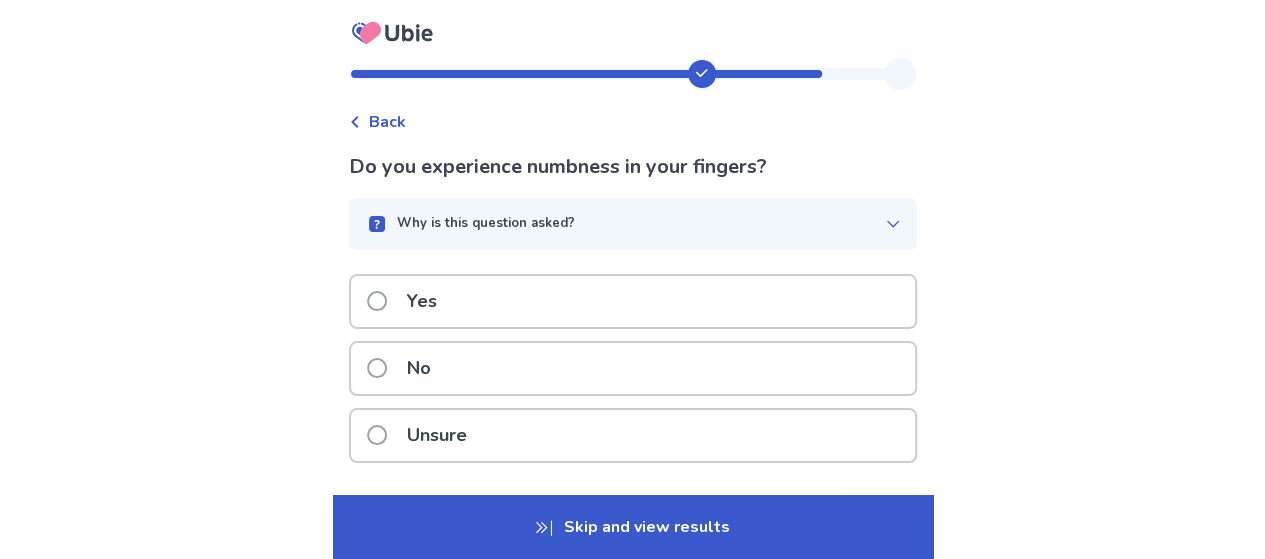 click at bounding box center (377, 301) 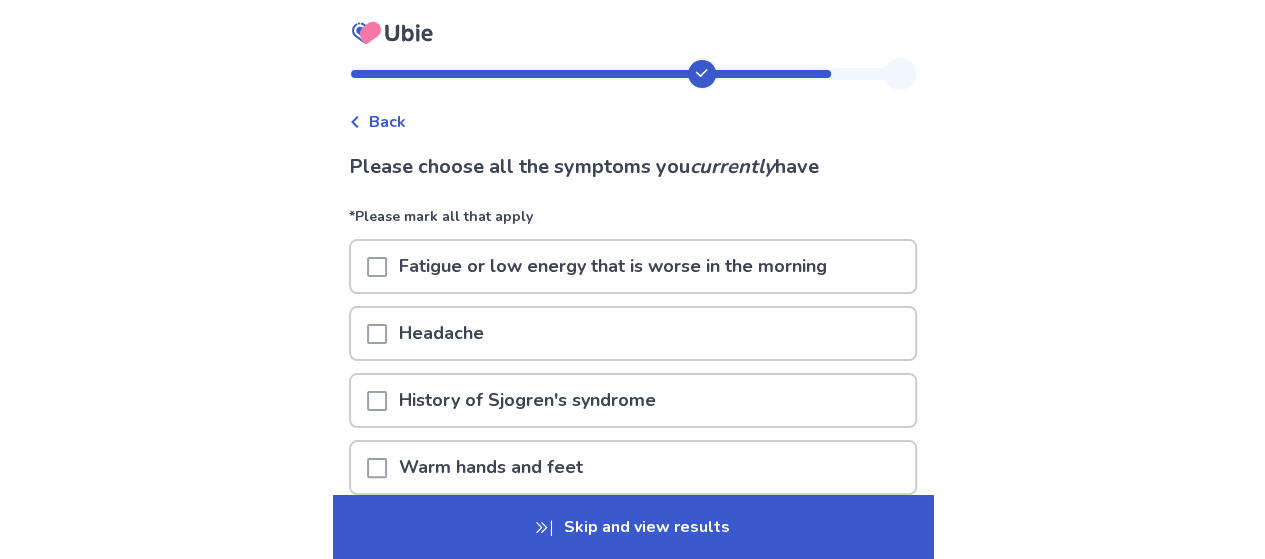click at bounding box center (377, 267) 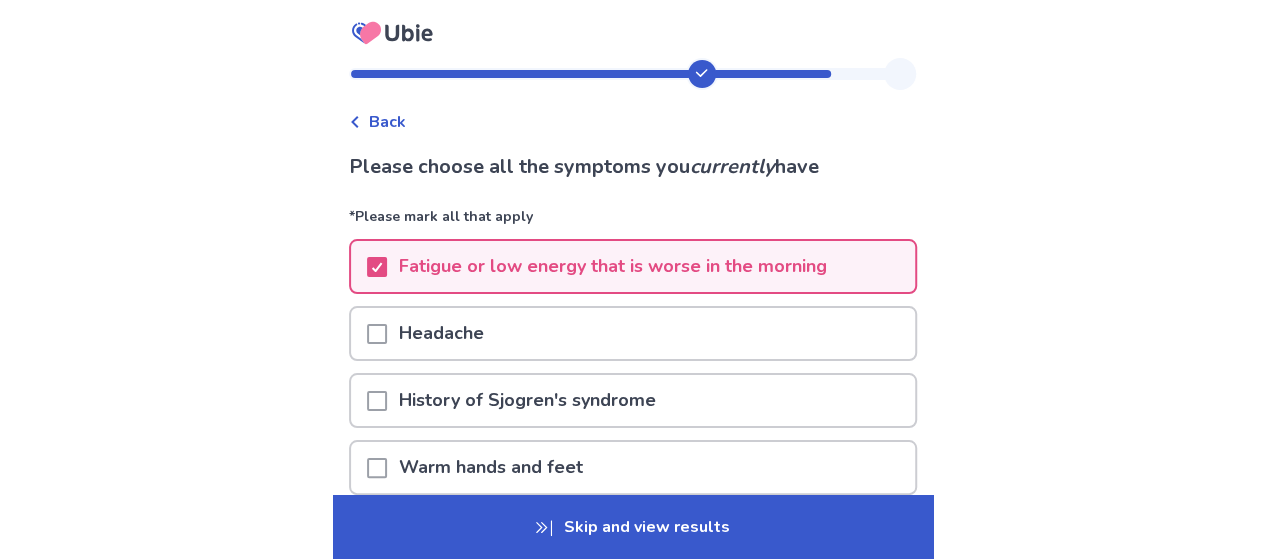 click at bounding box center (377, 334) 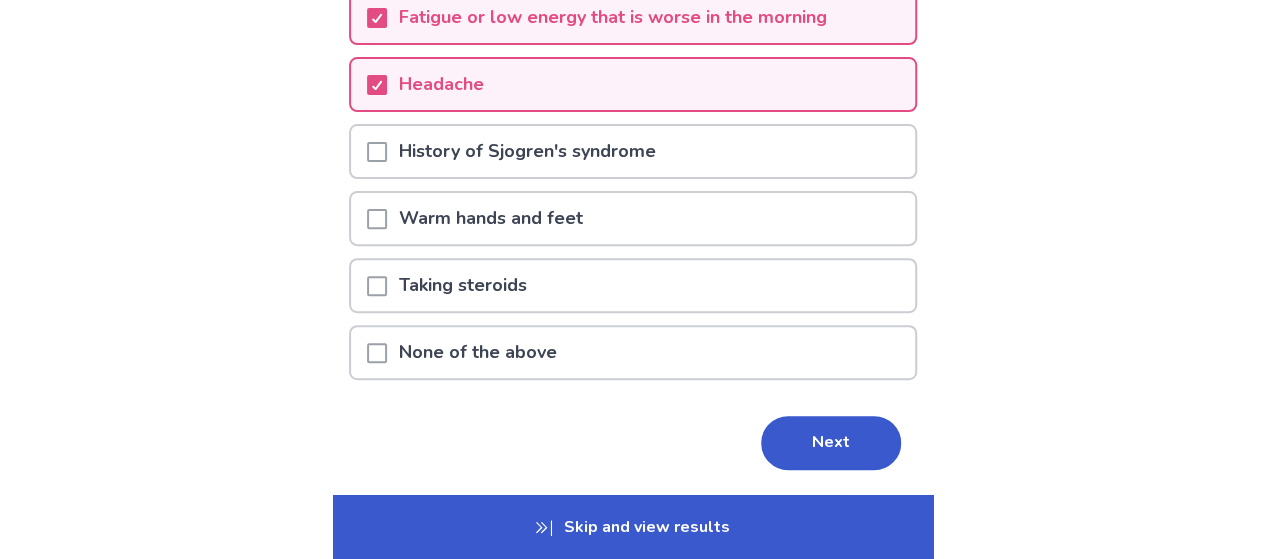 scroll, scrollTop: 268, scrollLeft: 0, axis: vertical 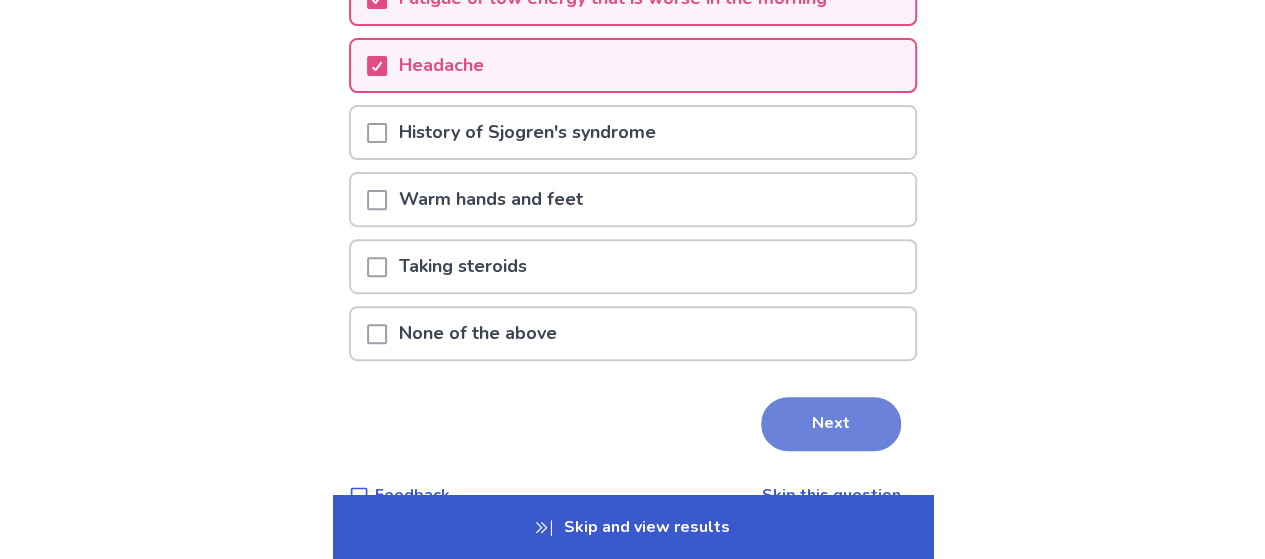 click on "Next" at bounding box center [831, 424] 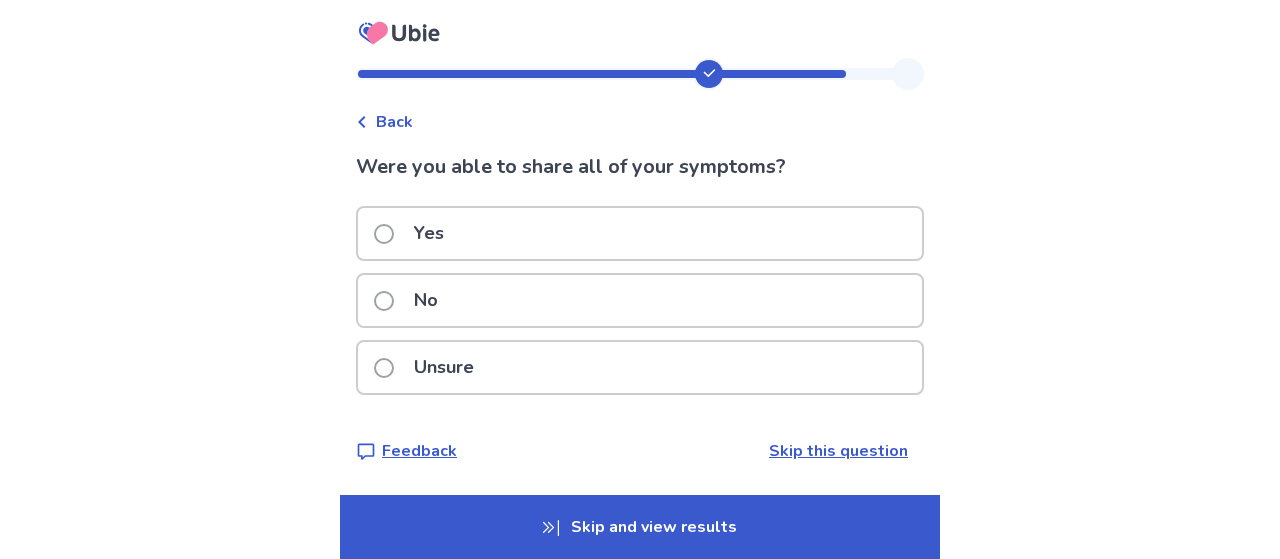 click at bounding box center (384, 234) 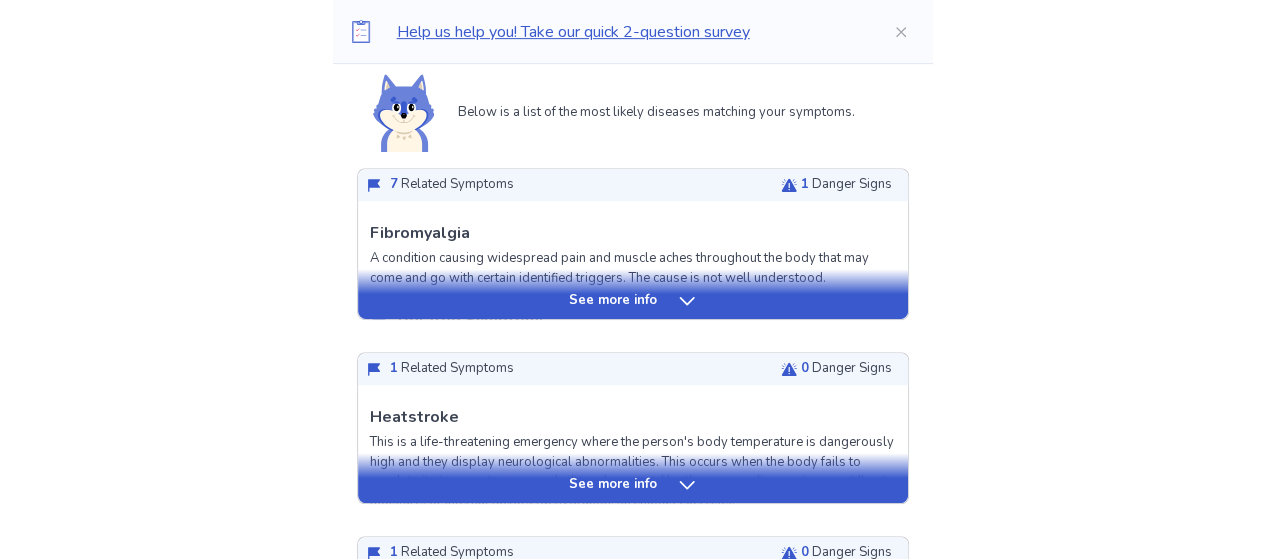 scroll, scrollTop: 482, scrollLeft: 0, axis: vertical 